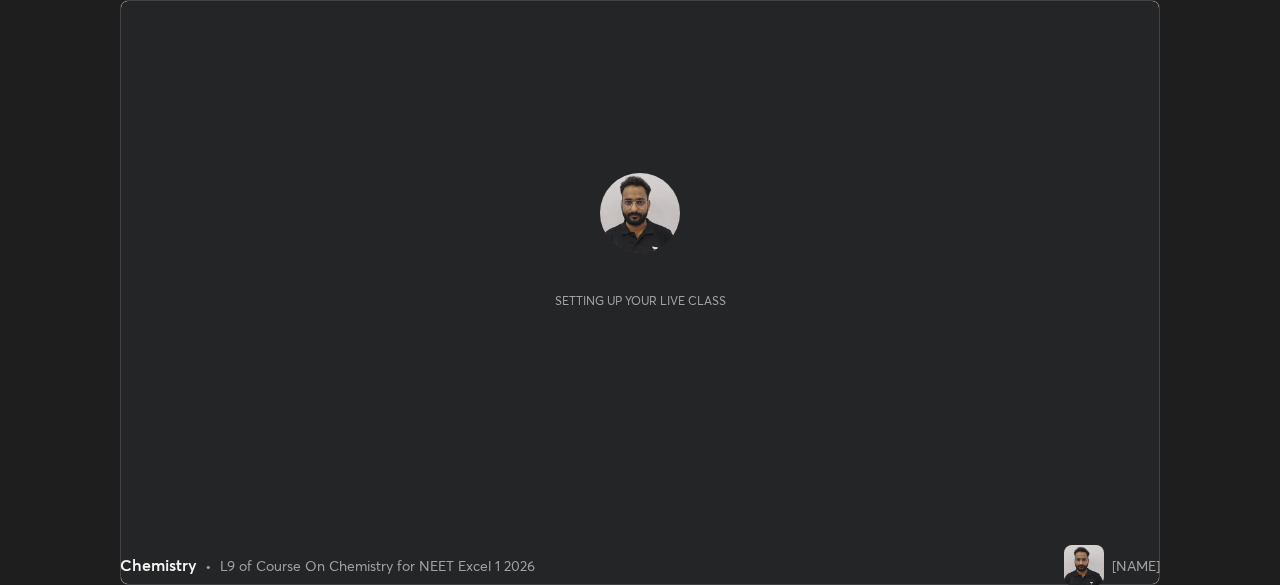 scroll, scrollTop: 0, scrollLeft: 0, axis: both 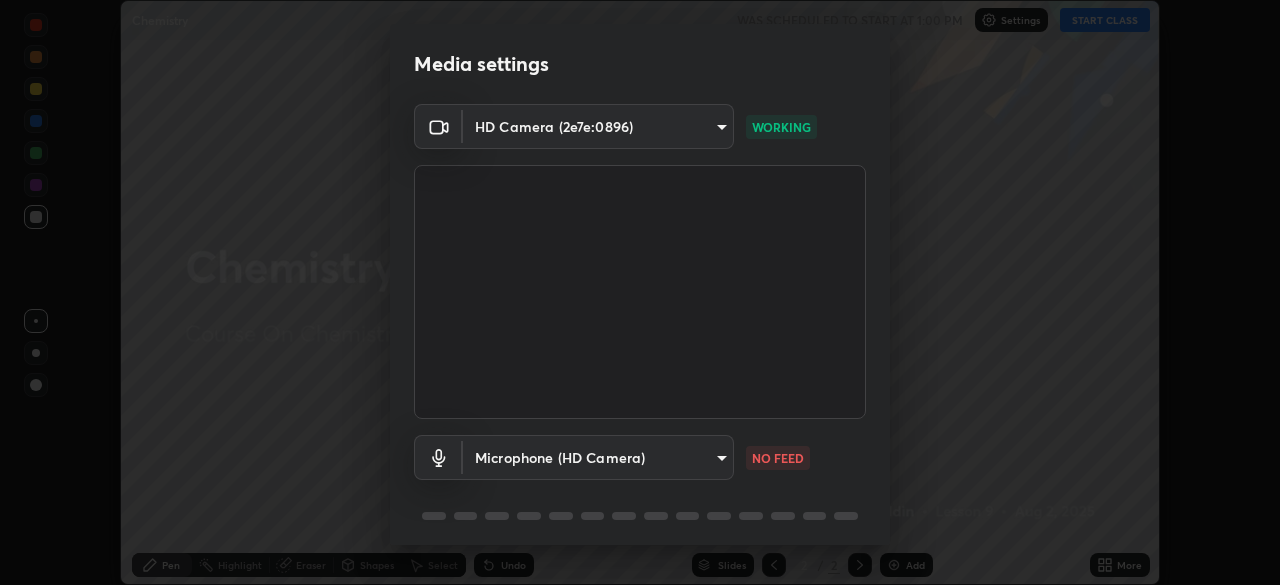 click on "Erase all Chemistry WAS SCHEDULED TO START AT  1:00 PM Settings START CLASS Setting up your live class Chemistry • L9 of Course On Chemistry for NEET Excel 1 2026 [NAME] Pen Highlight Eraser Shapes Select Undo Slides 2 / 2 Add More Enable hand raising Enable raise hand to speak to learners. Once enabled, chat will be turned off temporarily. Enable x   No doubts shared Encourage your learners to ask a doubt for better clarity Report an issue Reason for reporting Buffering Chat not working Audio - Video sync issue Educator video quality low ​ Attach an image Report Media settings HD Camera ([DEVICE_ID]) [DEVICE_ID] WORKING Microphone (HD Camera) [DEVICE_ID] NO FEED 1 / 5 Next" at bounding box center [640, 292] 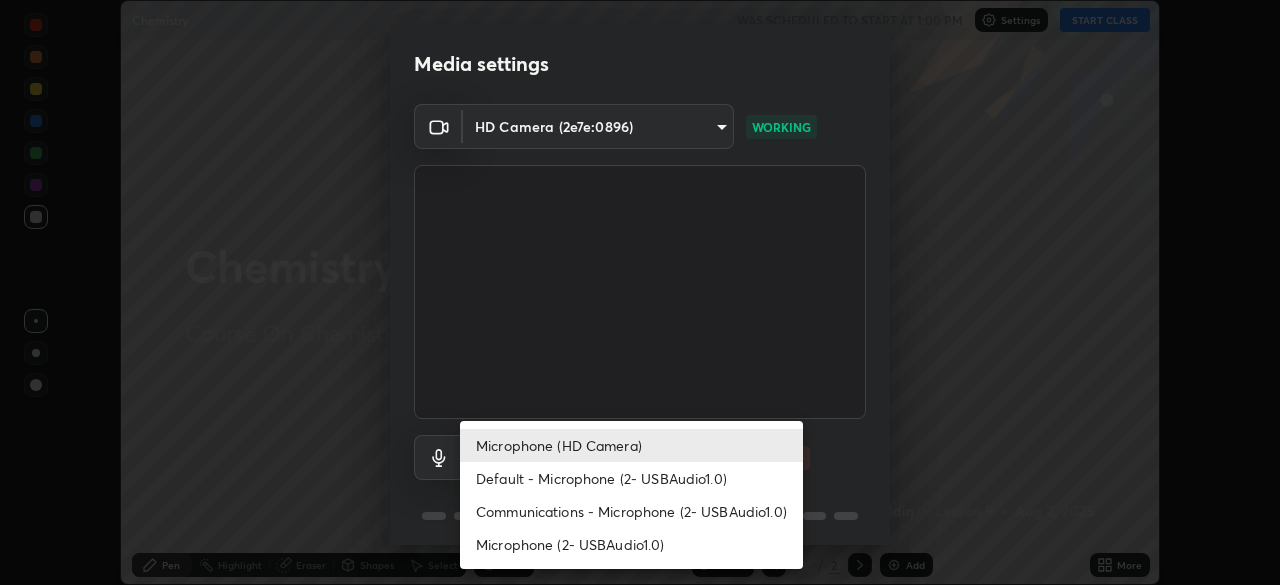 click on "Microphone (2- USBAudio1.0)" at bounding box center (631, 544) 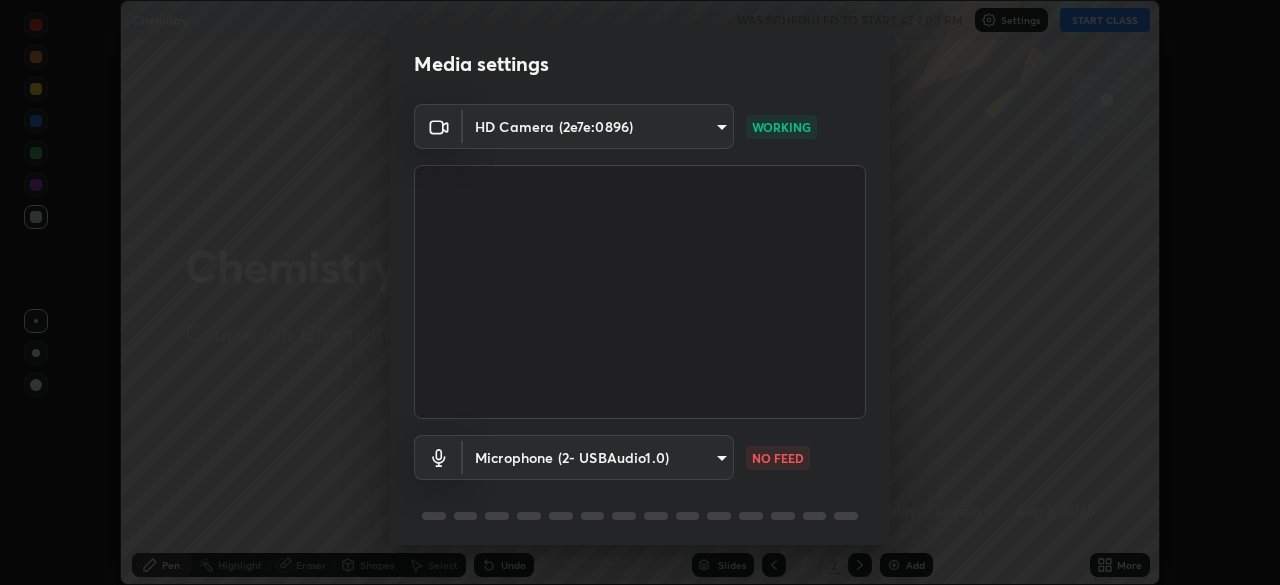 type on "[HASH]" 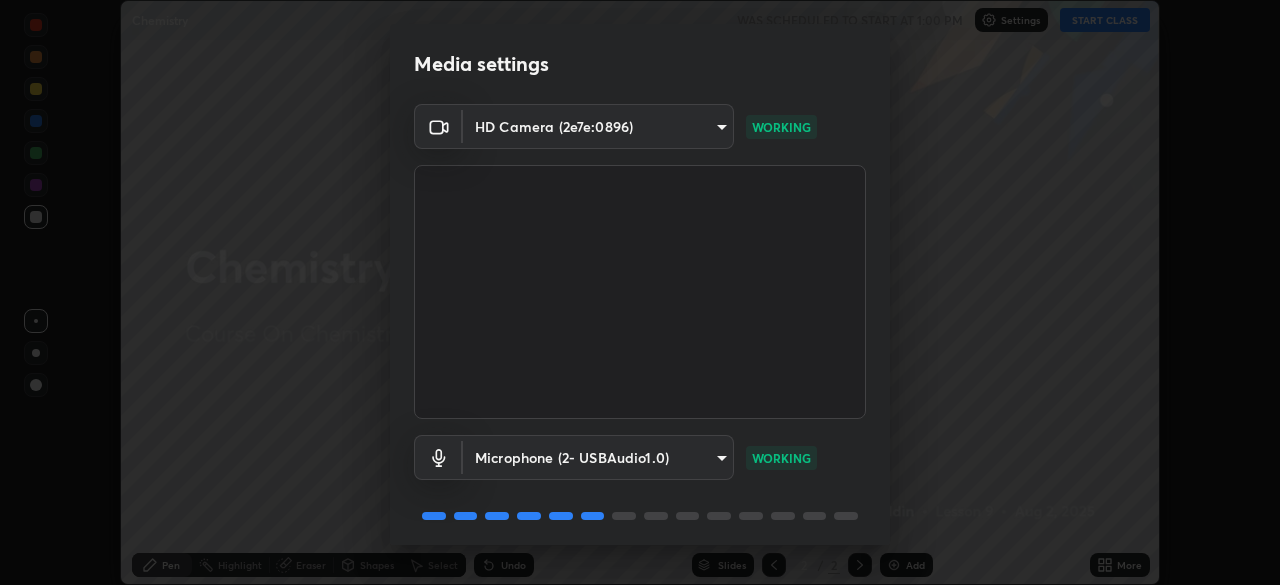 scroll, scrollTop: 71, scrollLeft: 0, axis: vertical 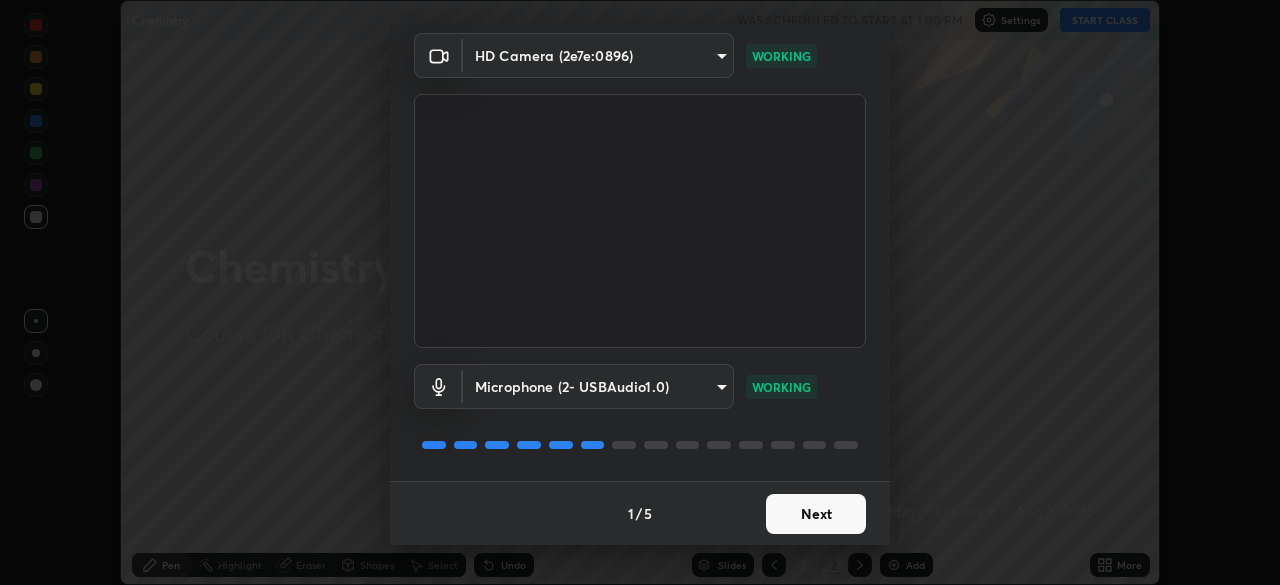 click on "Next" at bounding box center (816, 514) 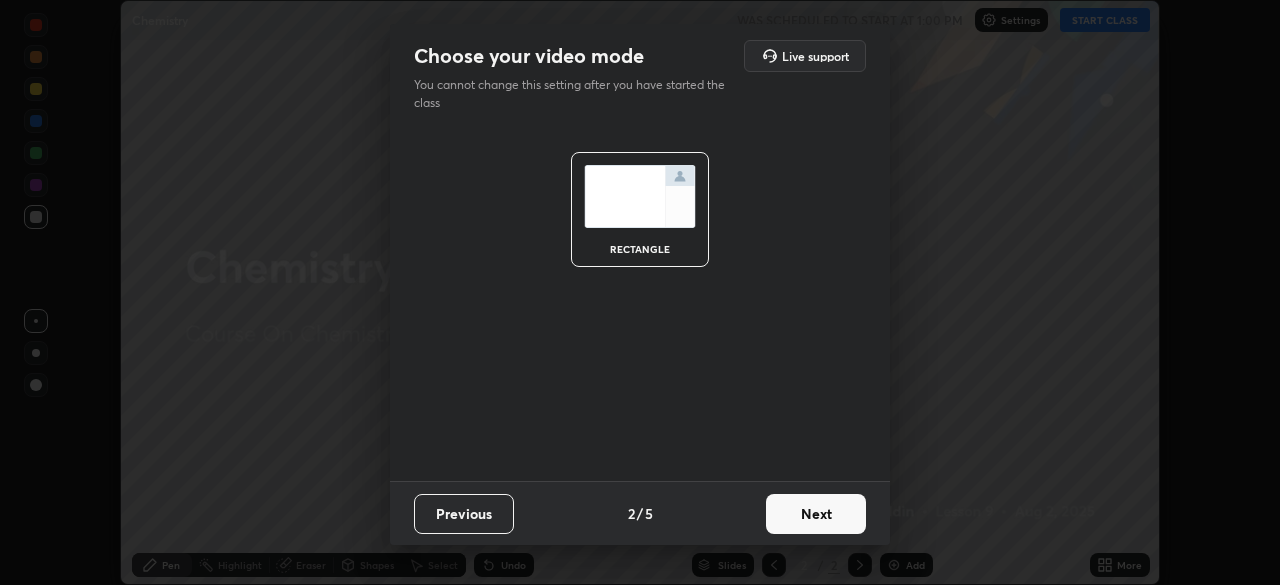scroll, scrollTop: 0, scrollLeft: 0, axis: both 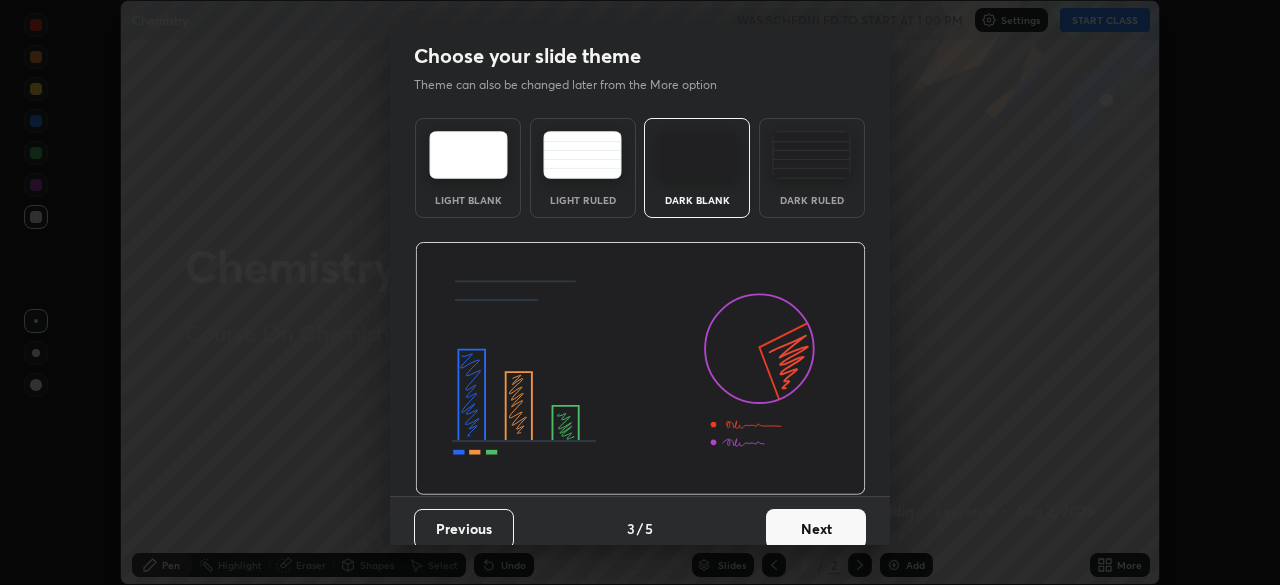 click on "Next" at bounding box center (816, 529) 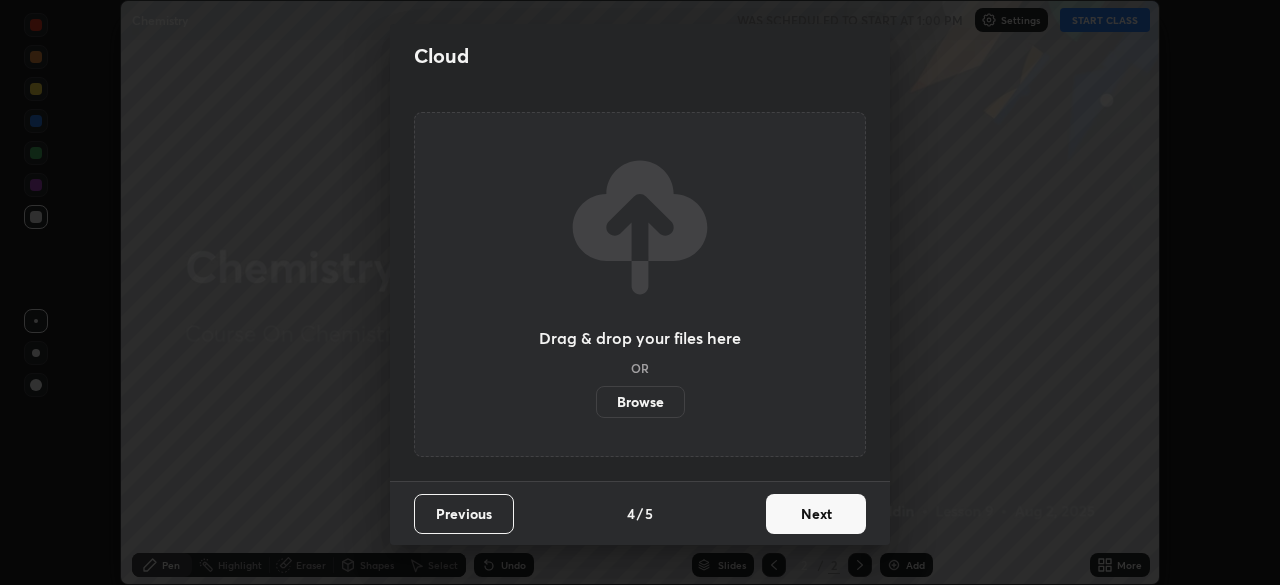 click on "Next" at bounding box center (816, 514) 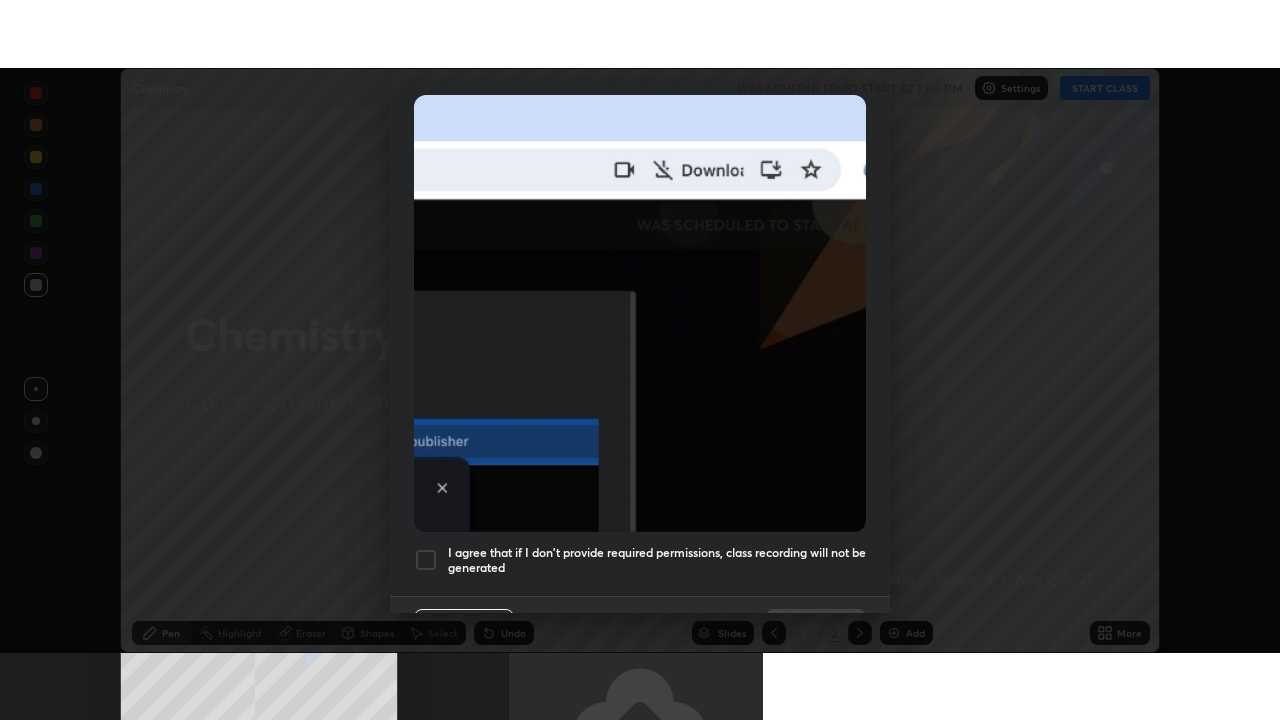 scroll, scrollTop: 479, scrollLeft: 0, axis: vertical 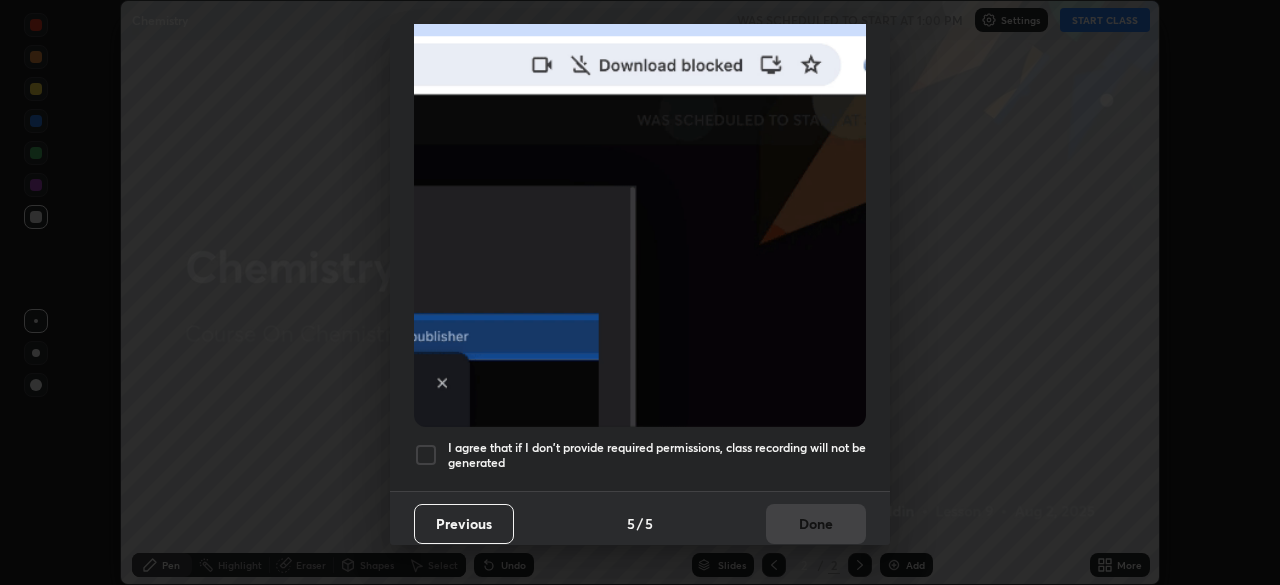 click at bounding box center (426, 455) 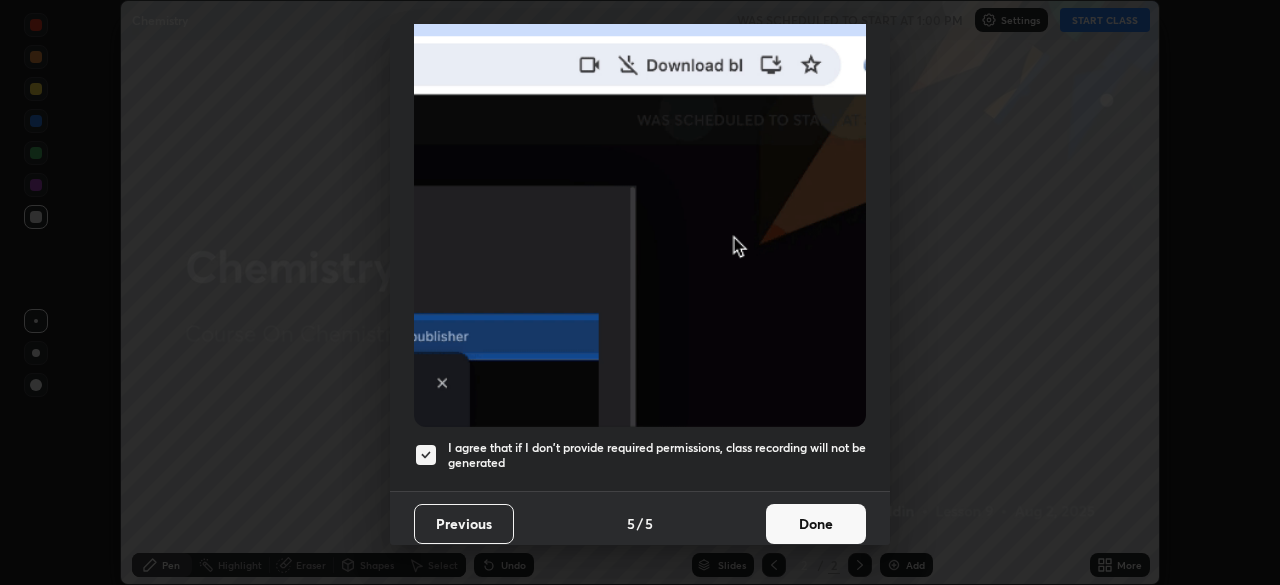 click on "Done" at bounding box center [816, 524] 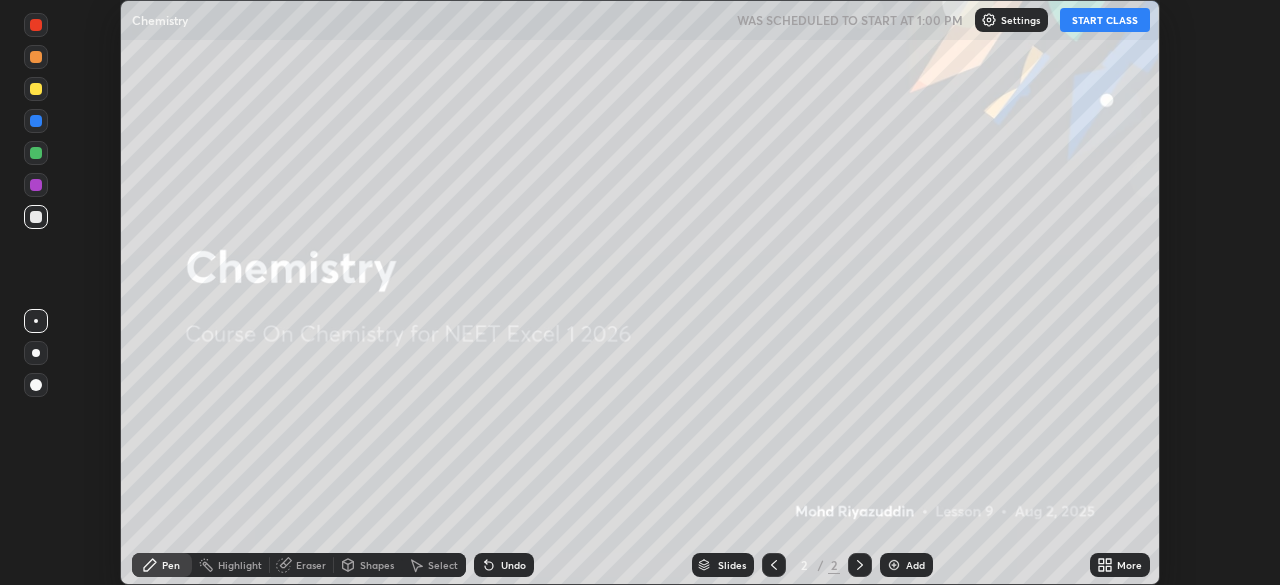 click on "START CLASS" at bounding box center [1105, 20] 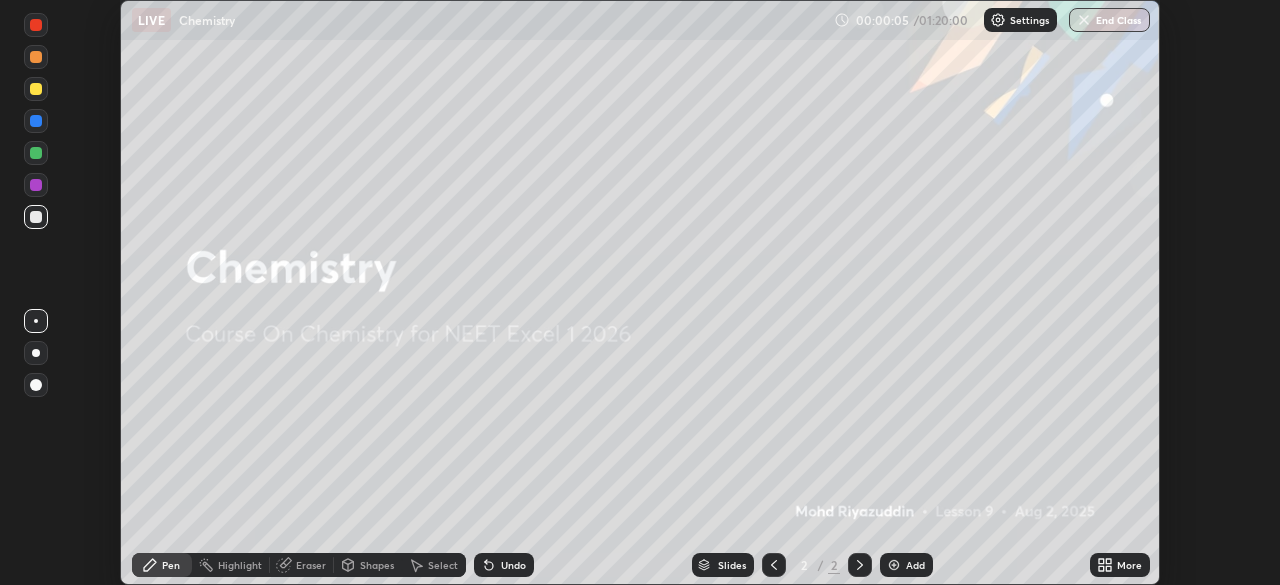 click at bounding box center (894, 565) 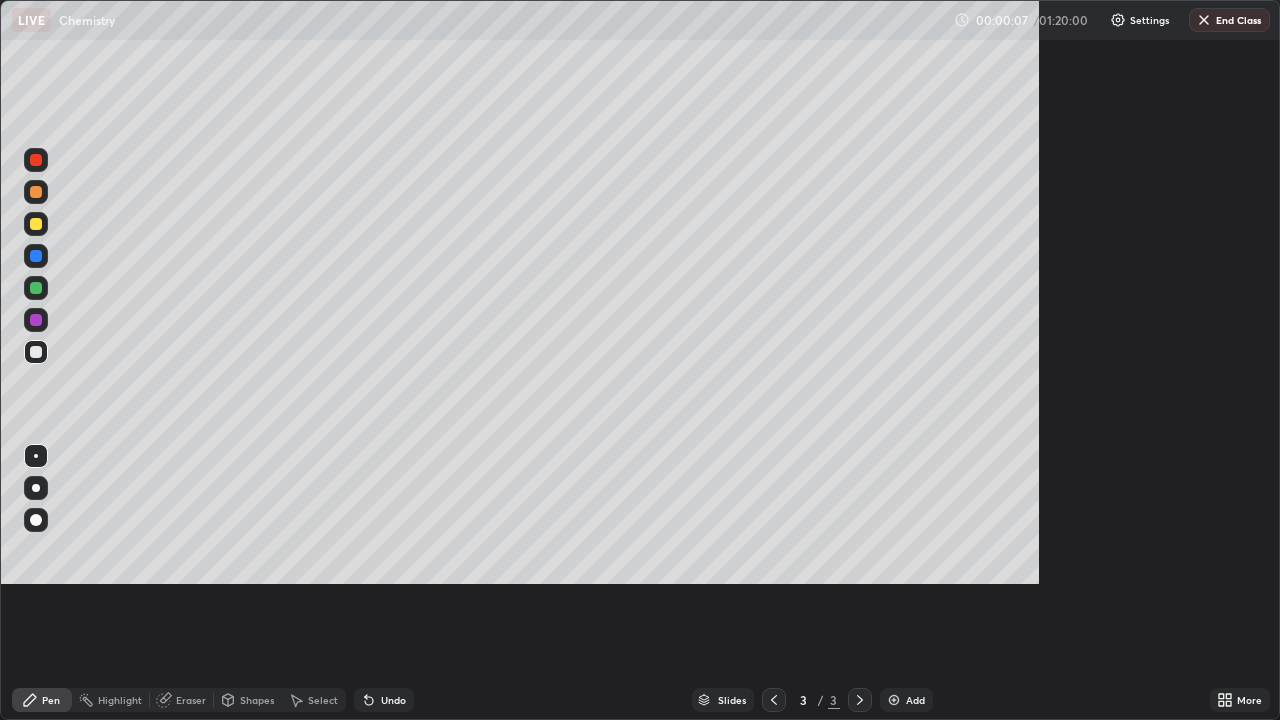 scroll, scrollTop: 99280, scrollLeft: 98720, axis: both 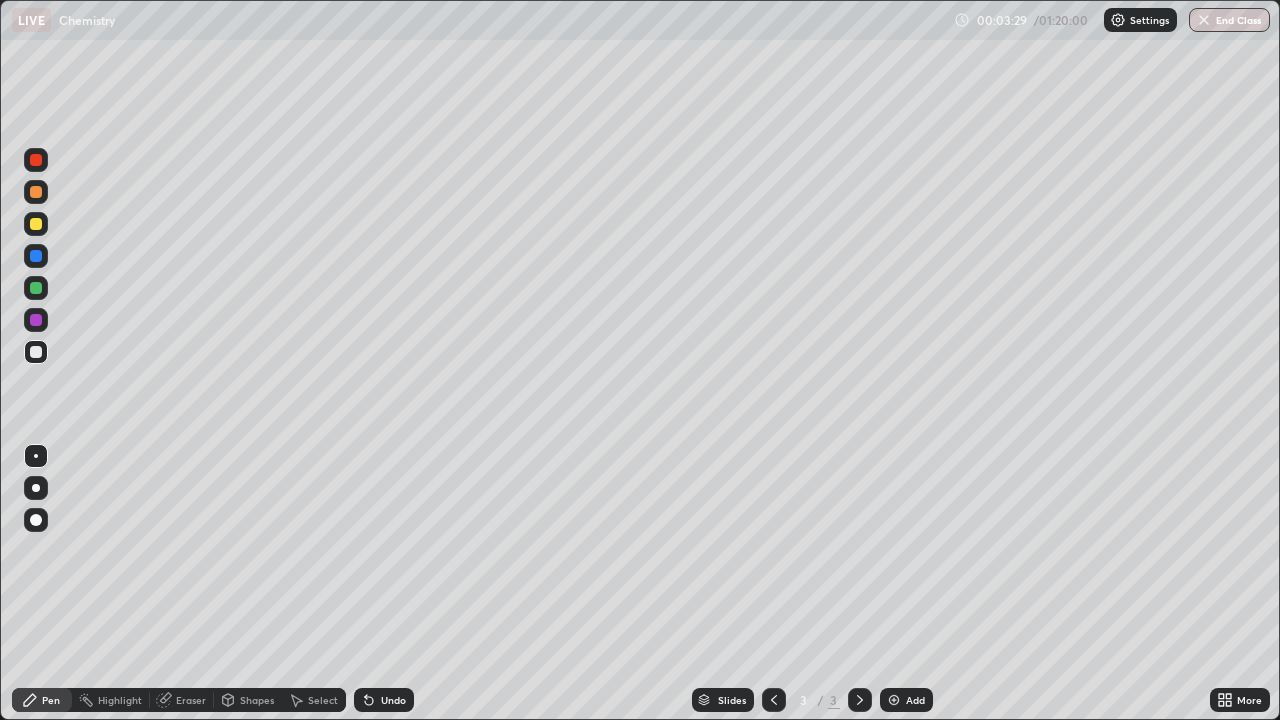click 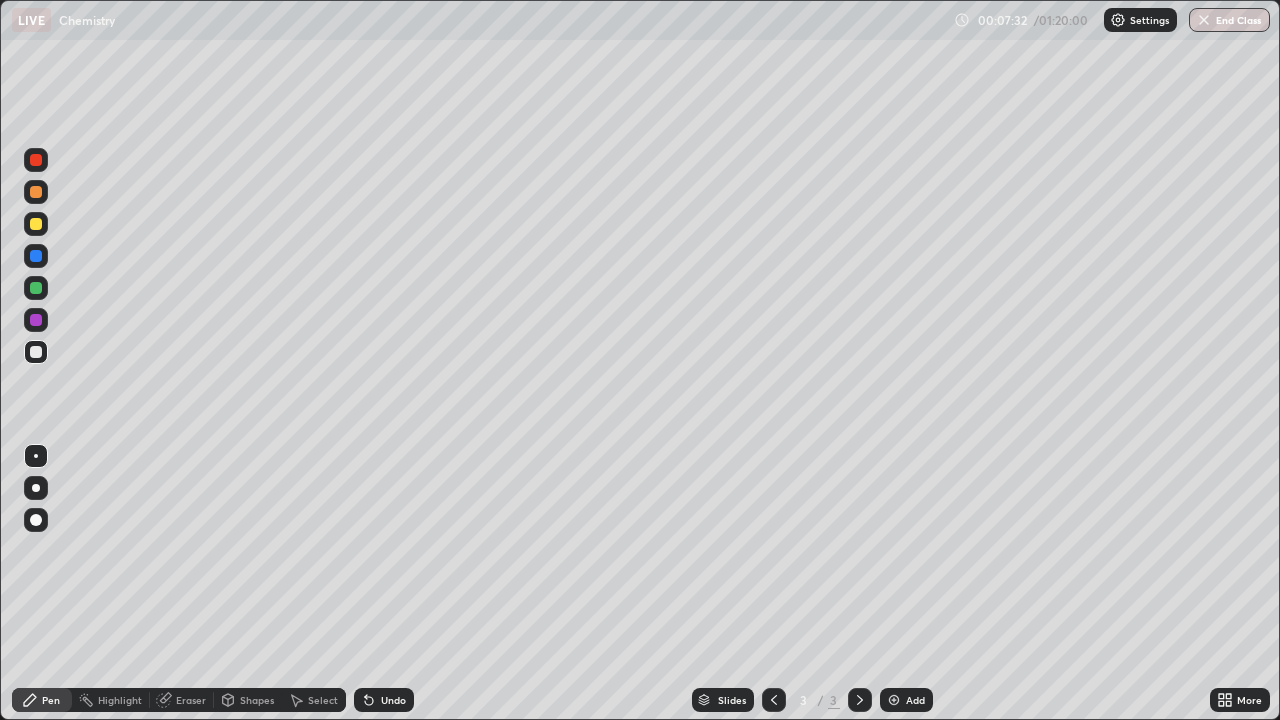 click 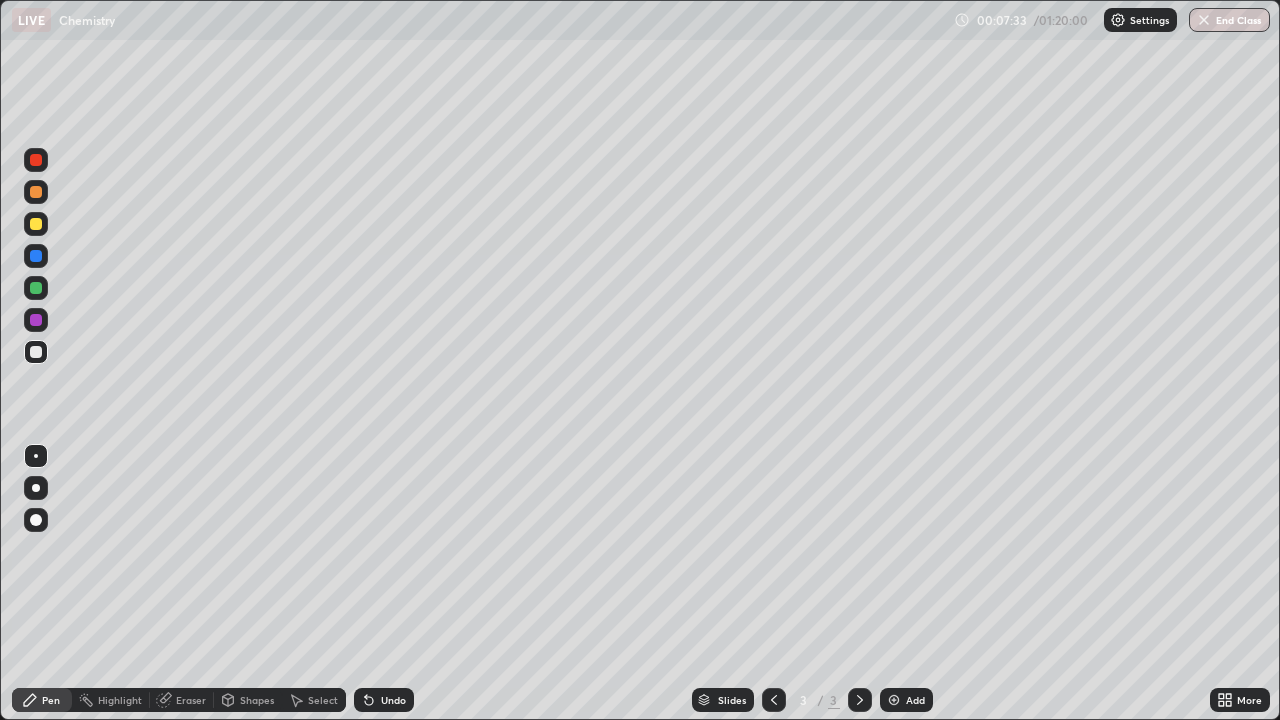 click 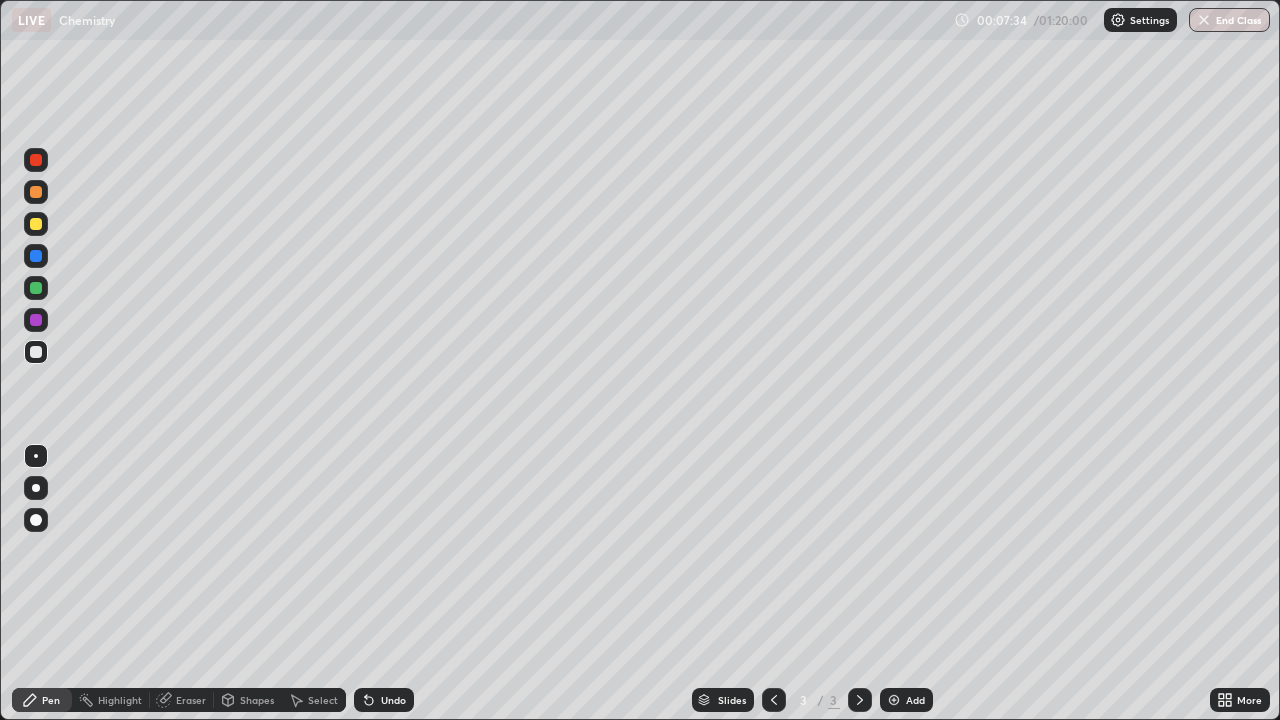click 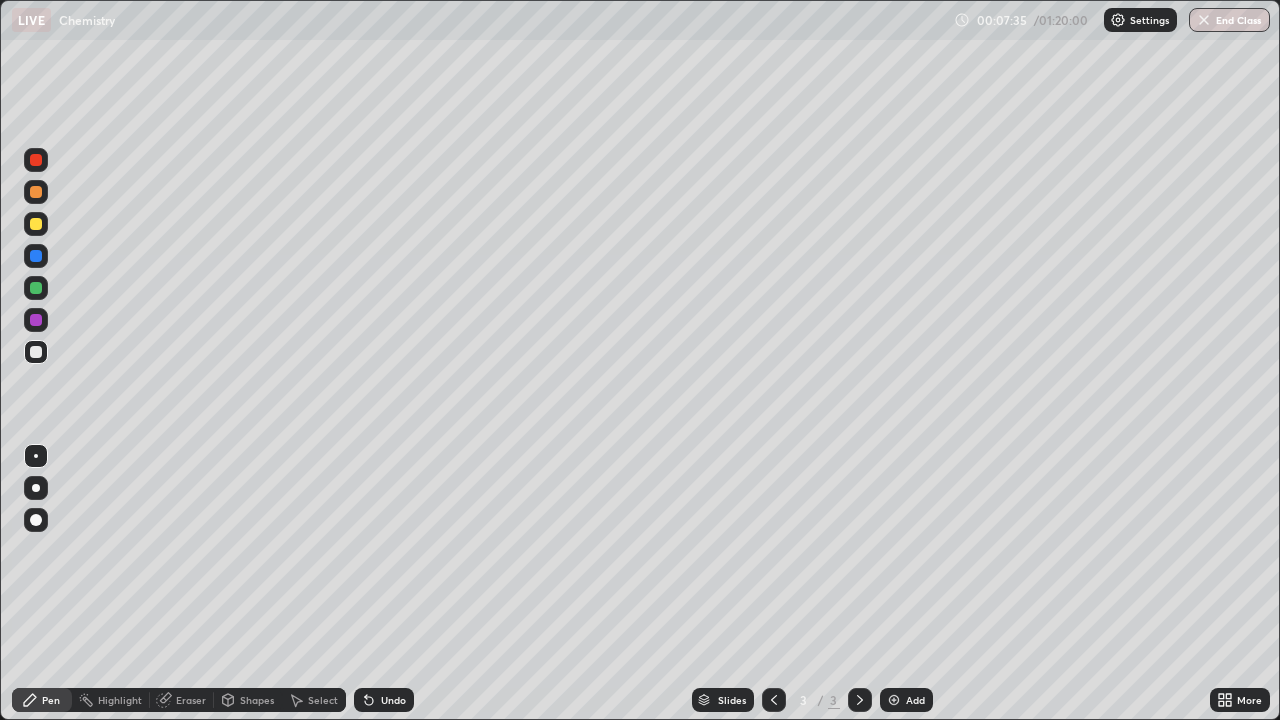 click 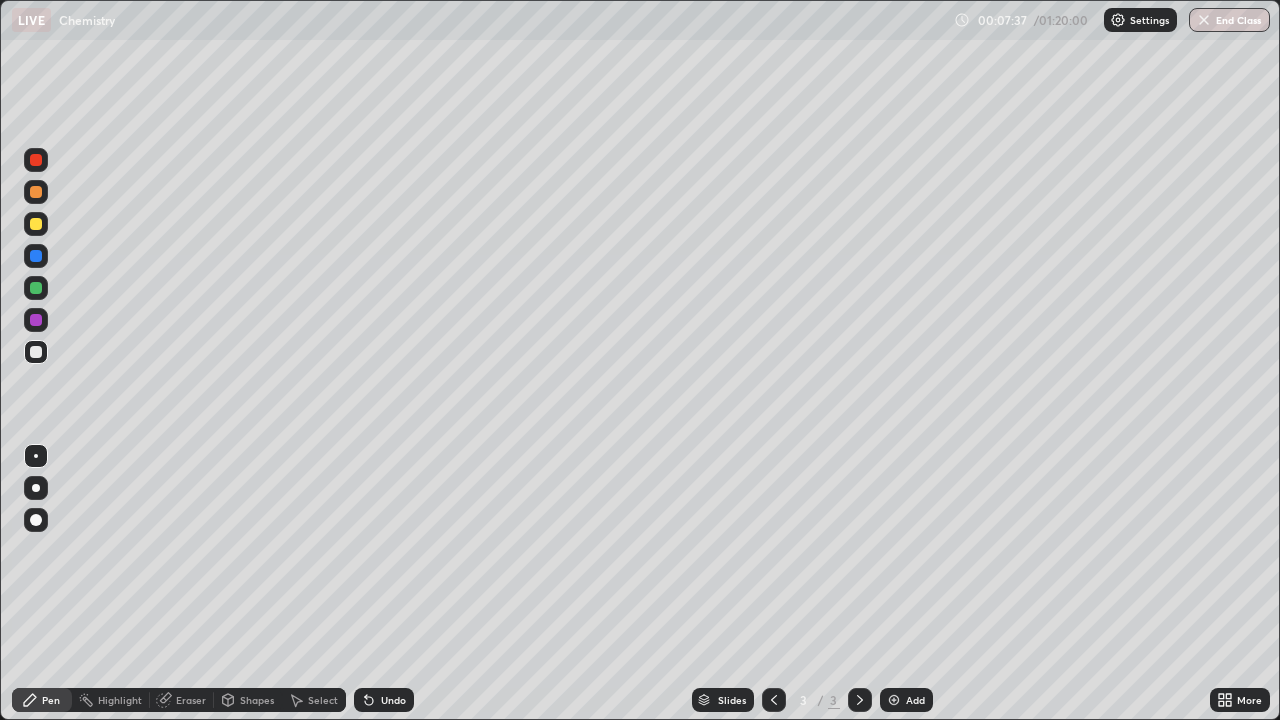click on "Eraser" at bounding box center (191, 700) 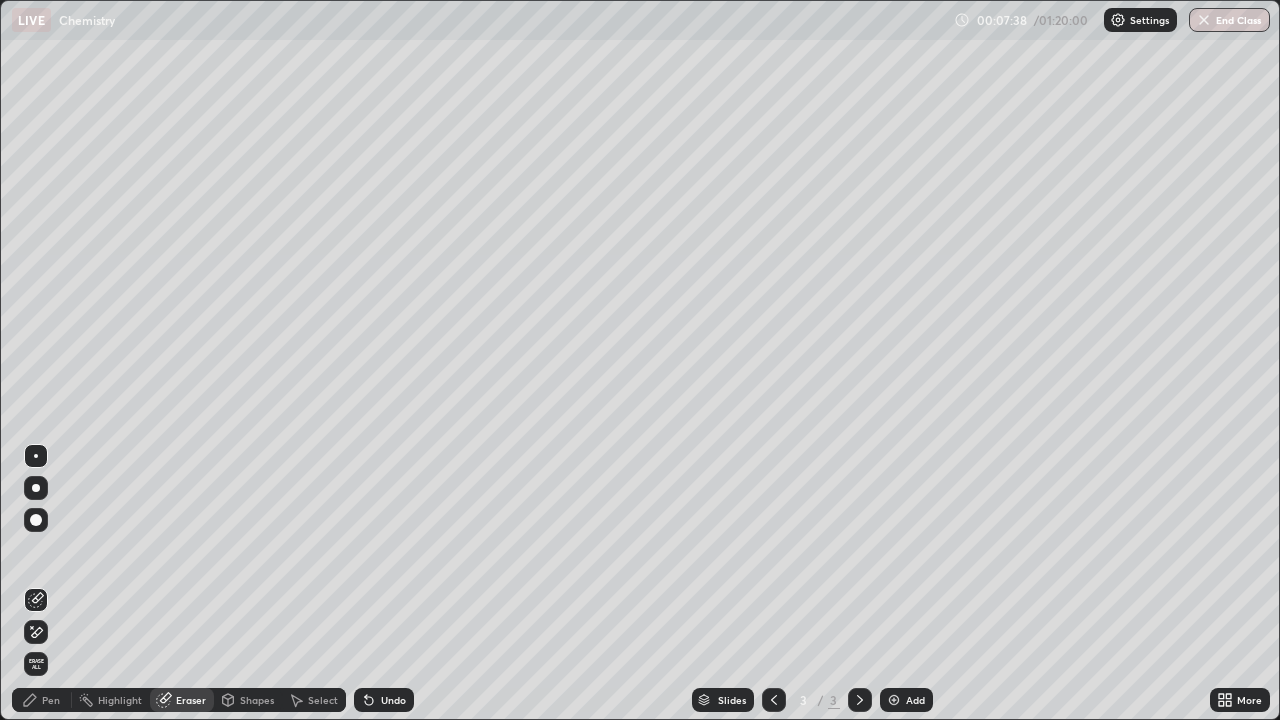 click 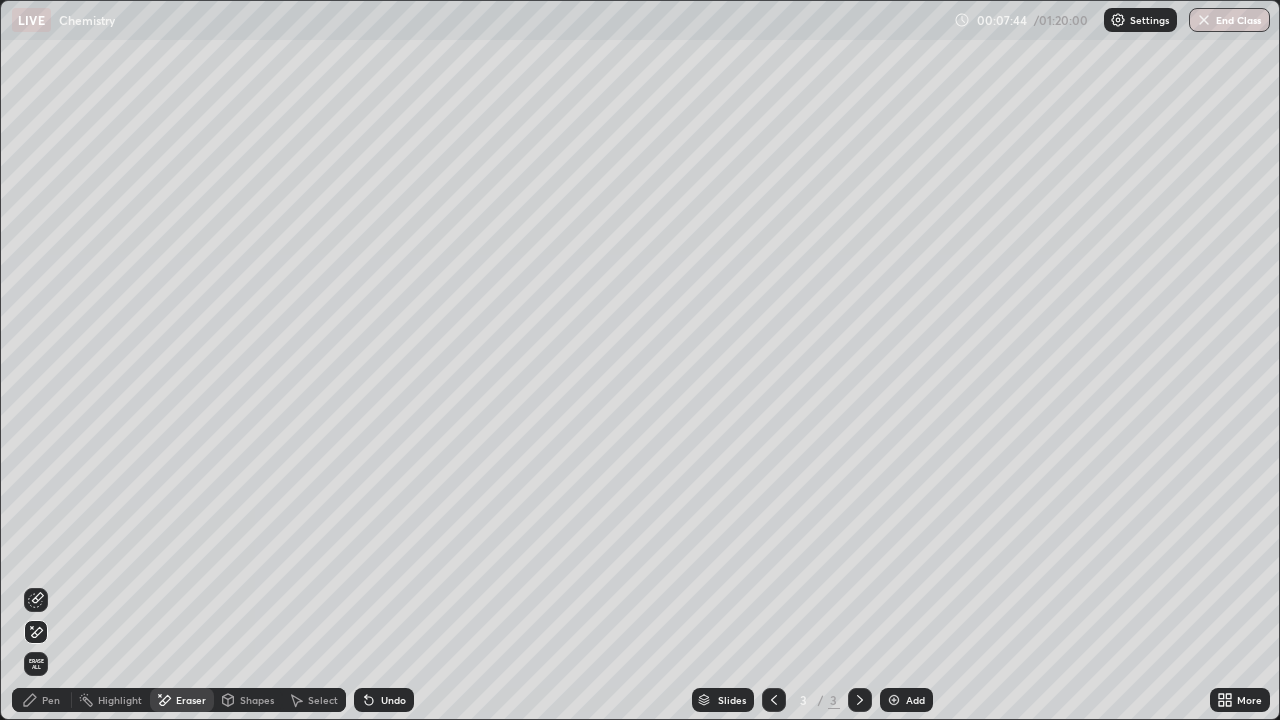 click on "Pen" at bounding box center (51, 700) 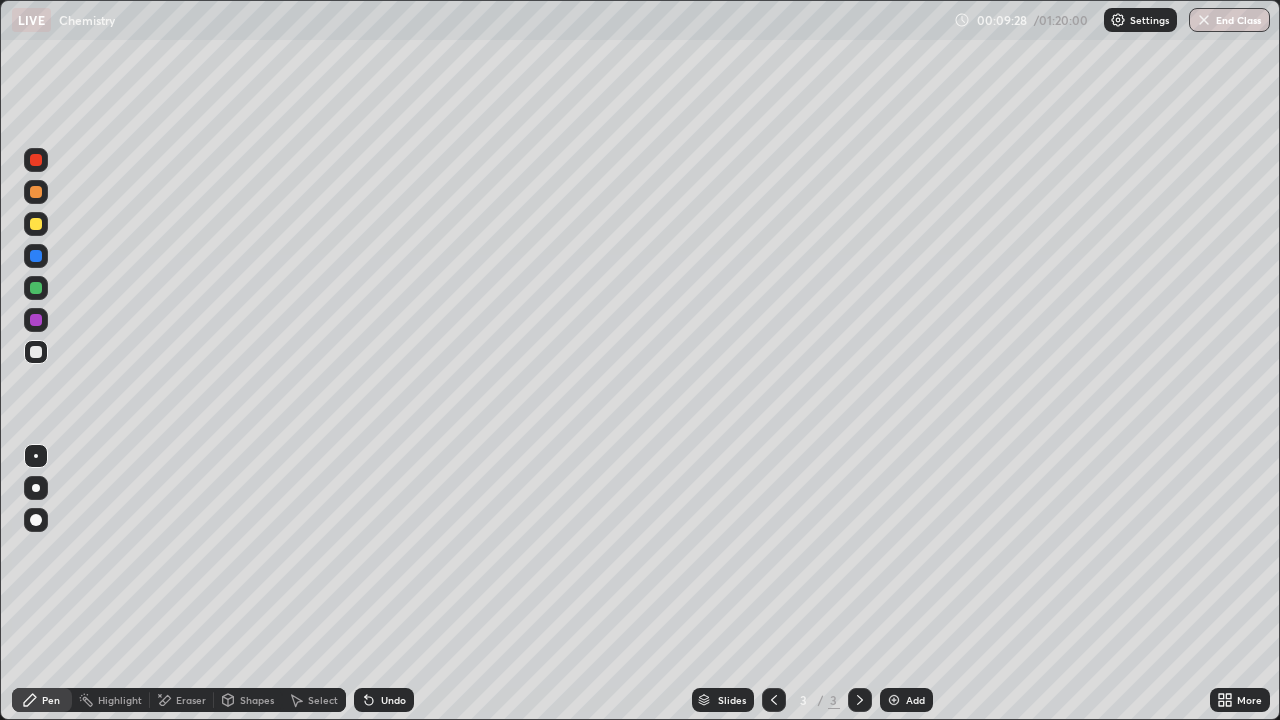 click 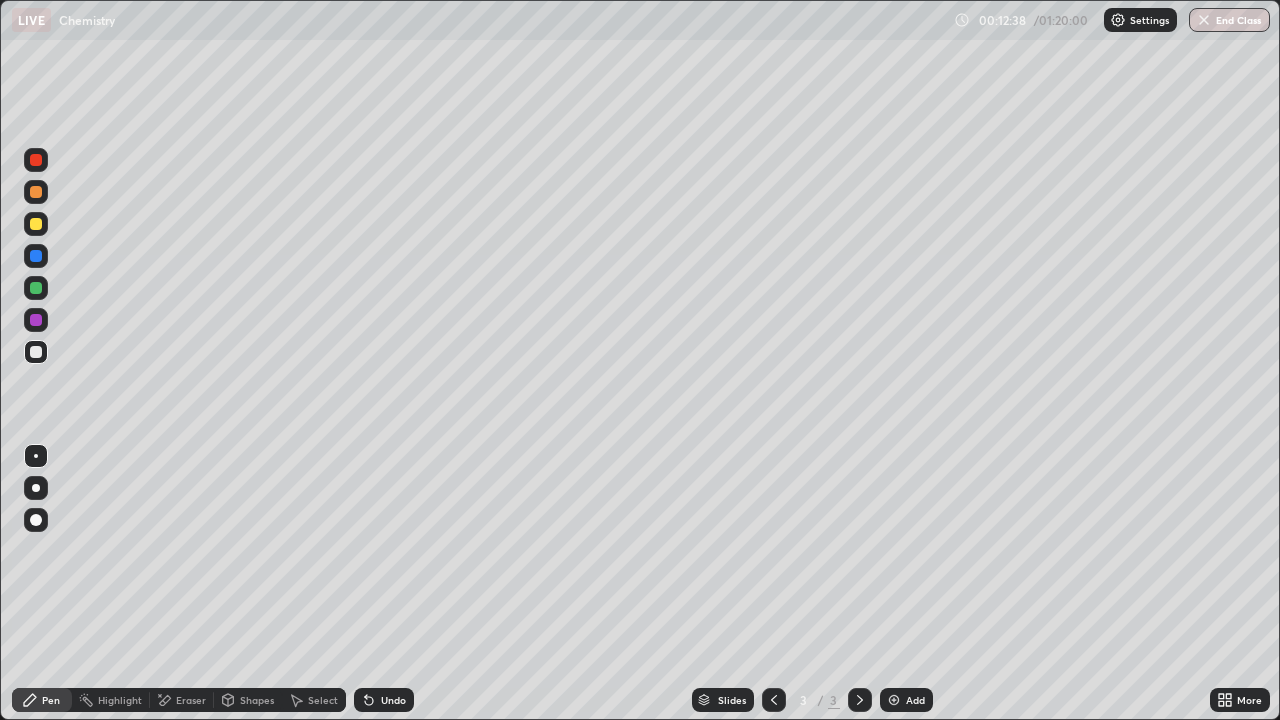 click at bounding box center (894, 700) 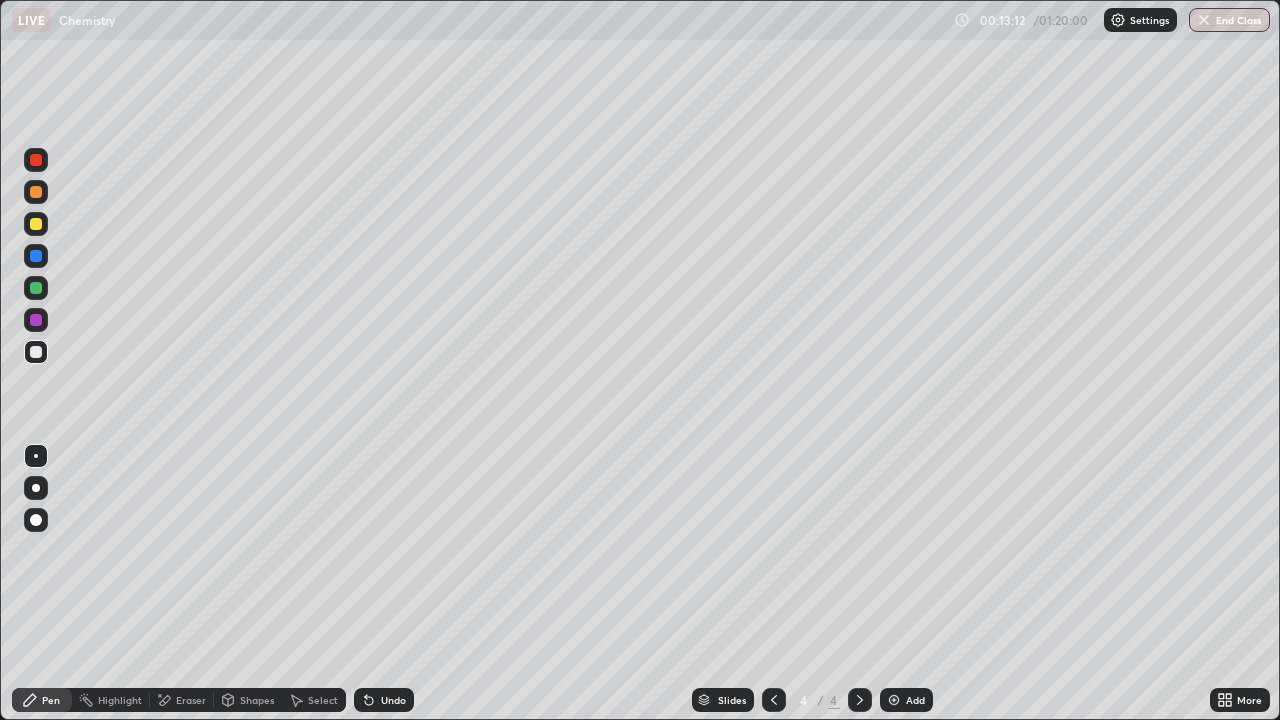 click at bounding box center (36, 288) 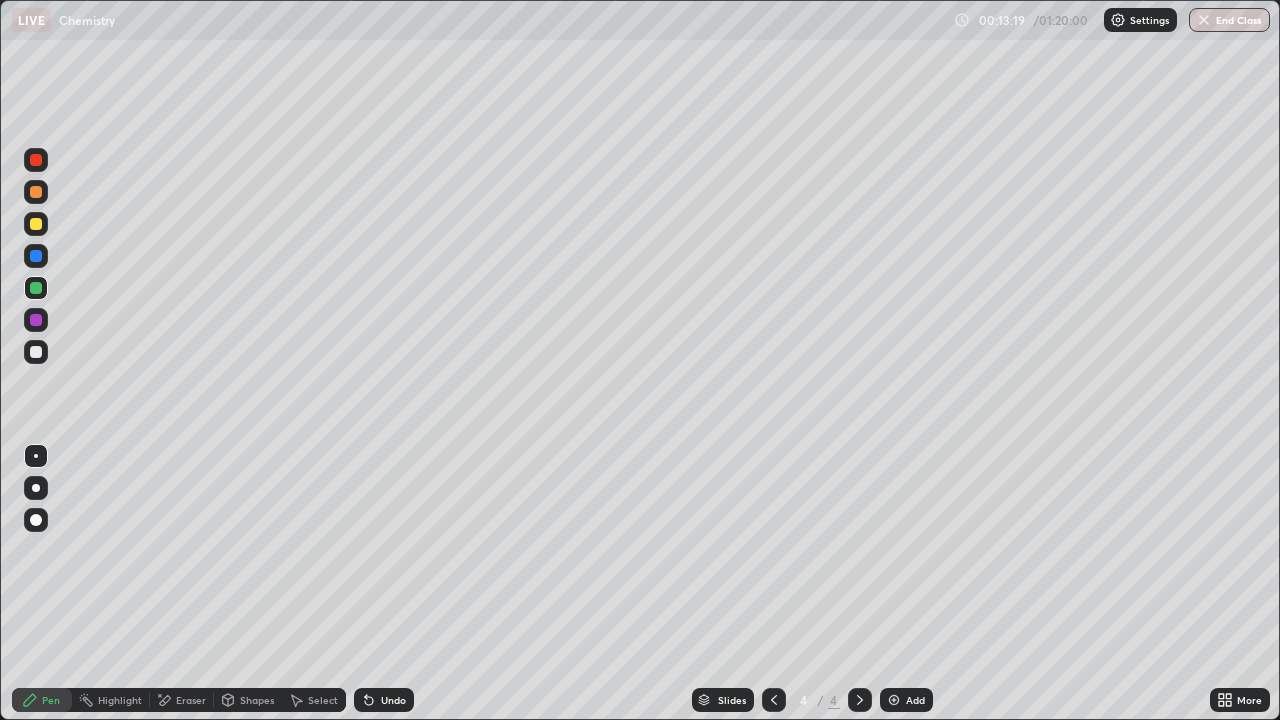 click at bounding box center [36, 352] 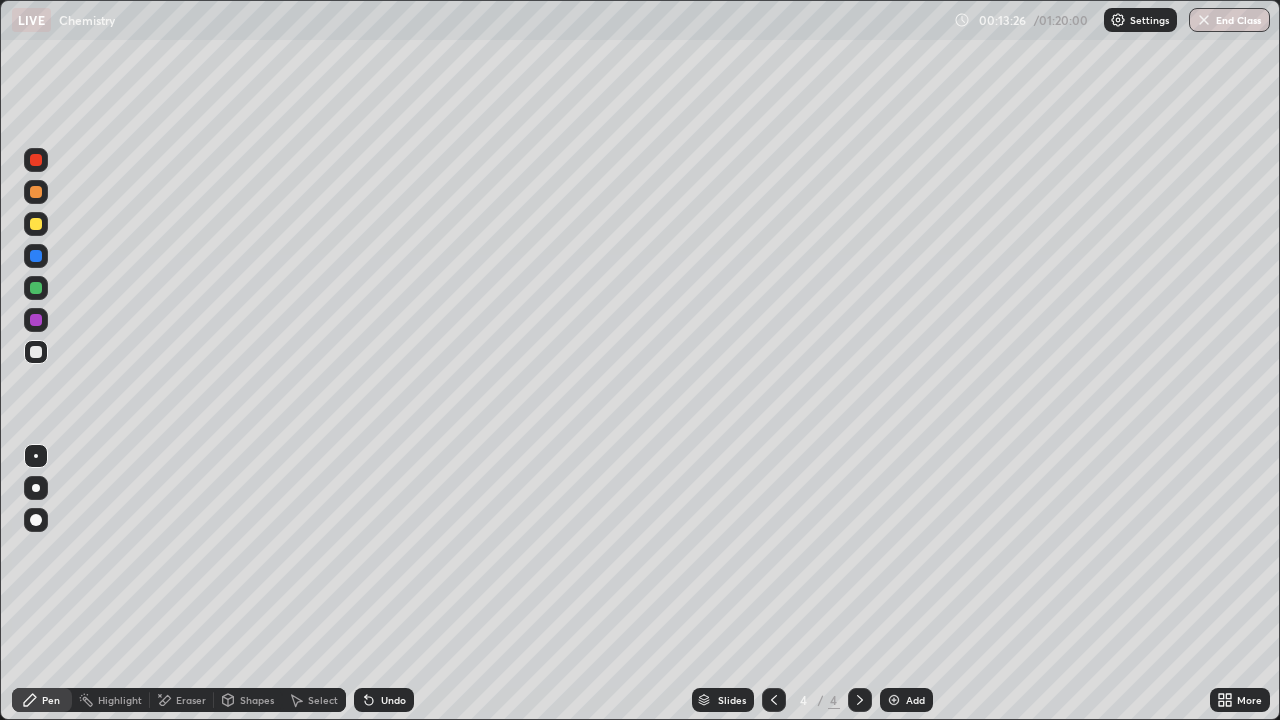 click 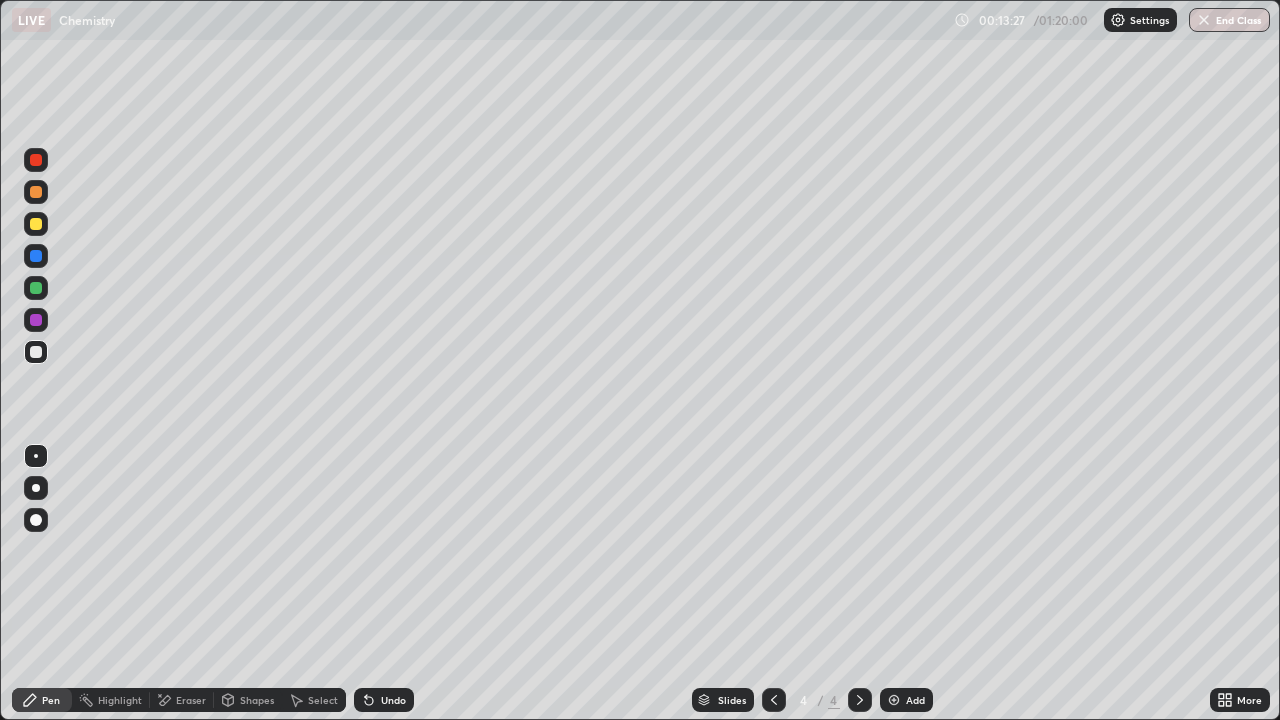 click 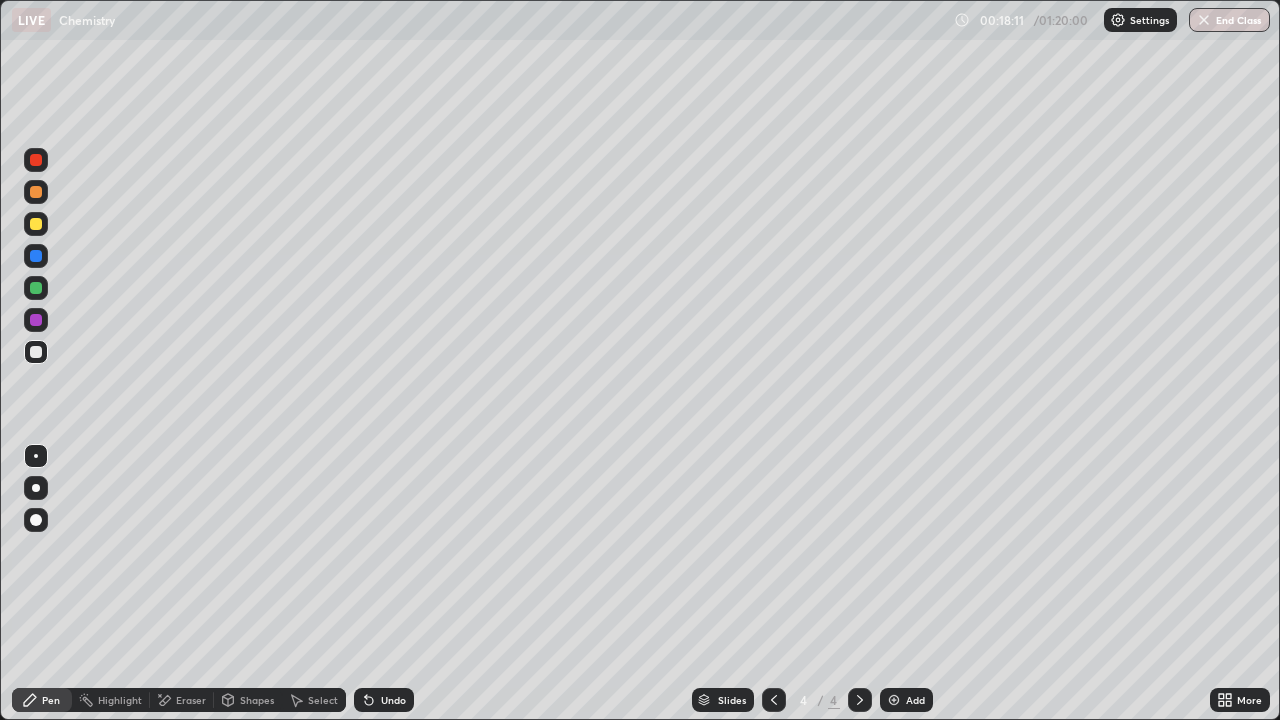 click at bounding box center (894, 700) 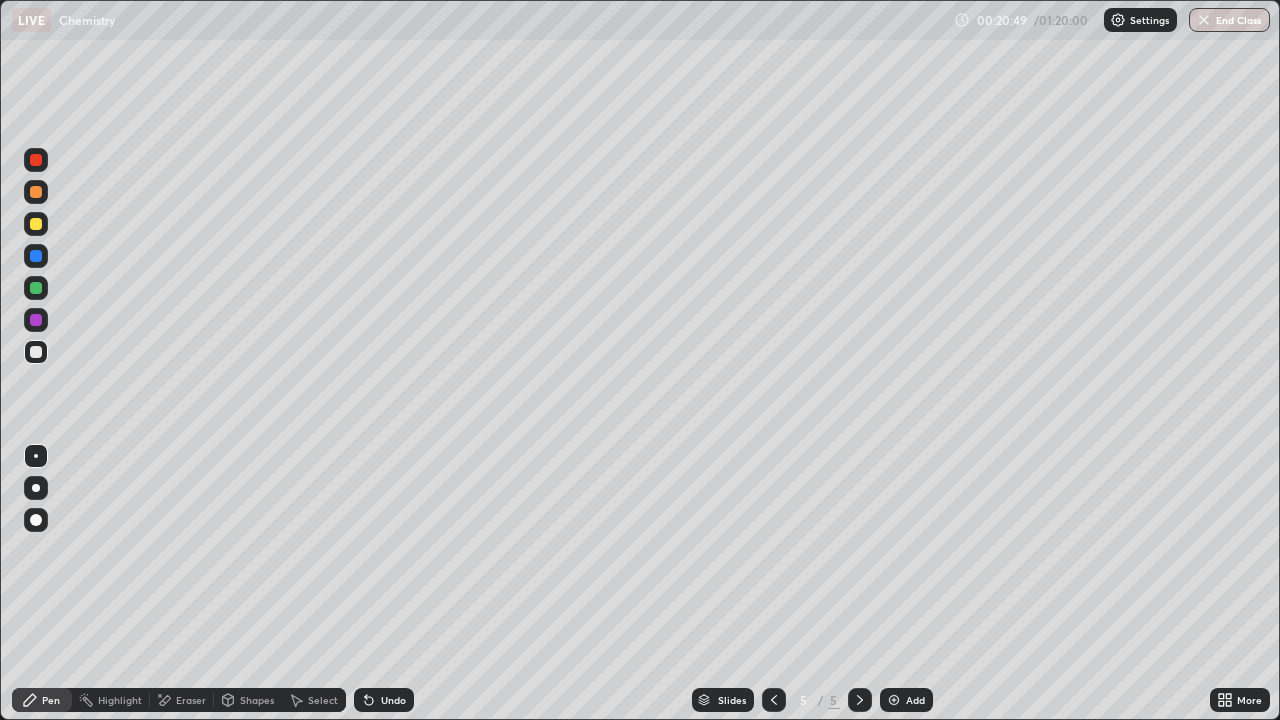 click 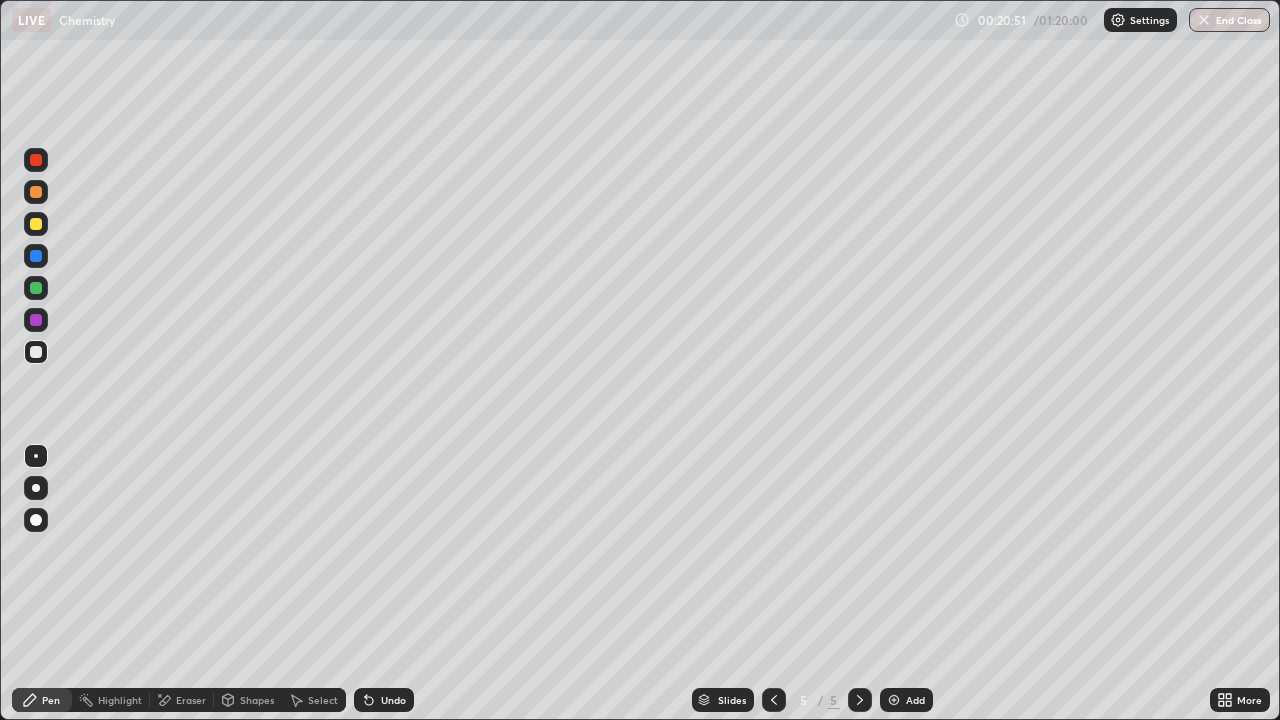 click 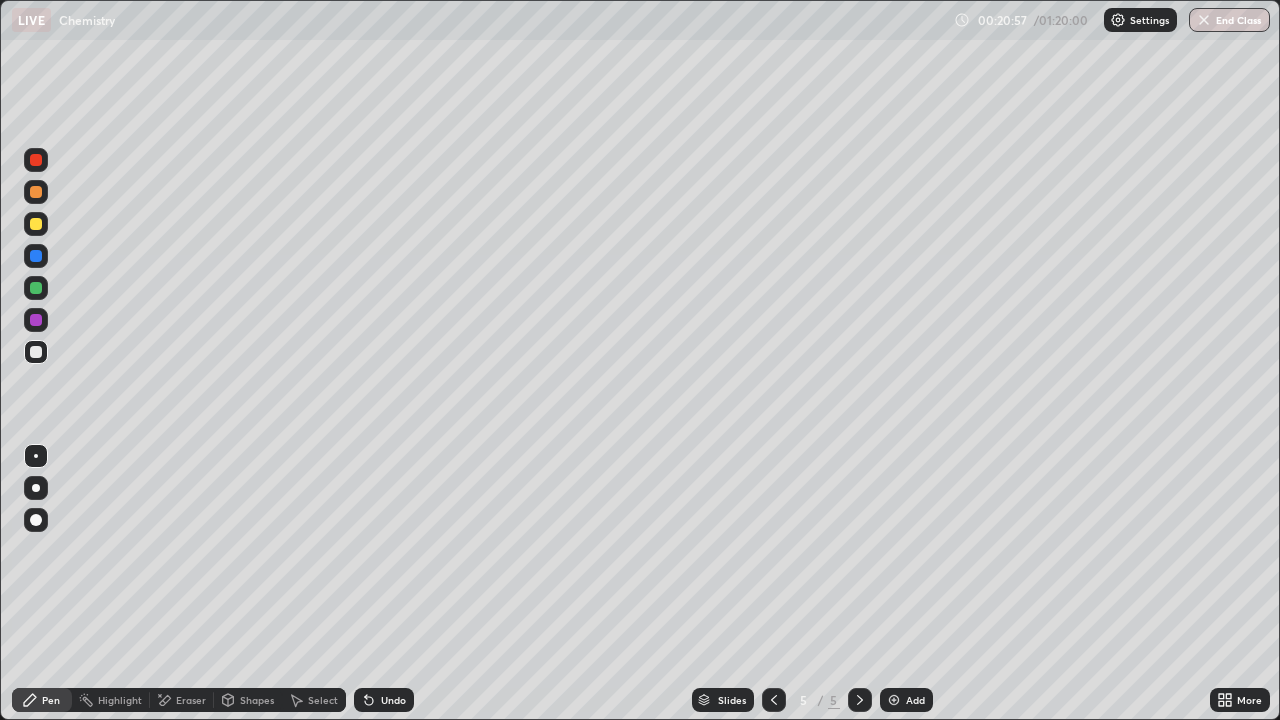 click 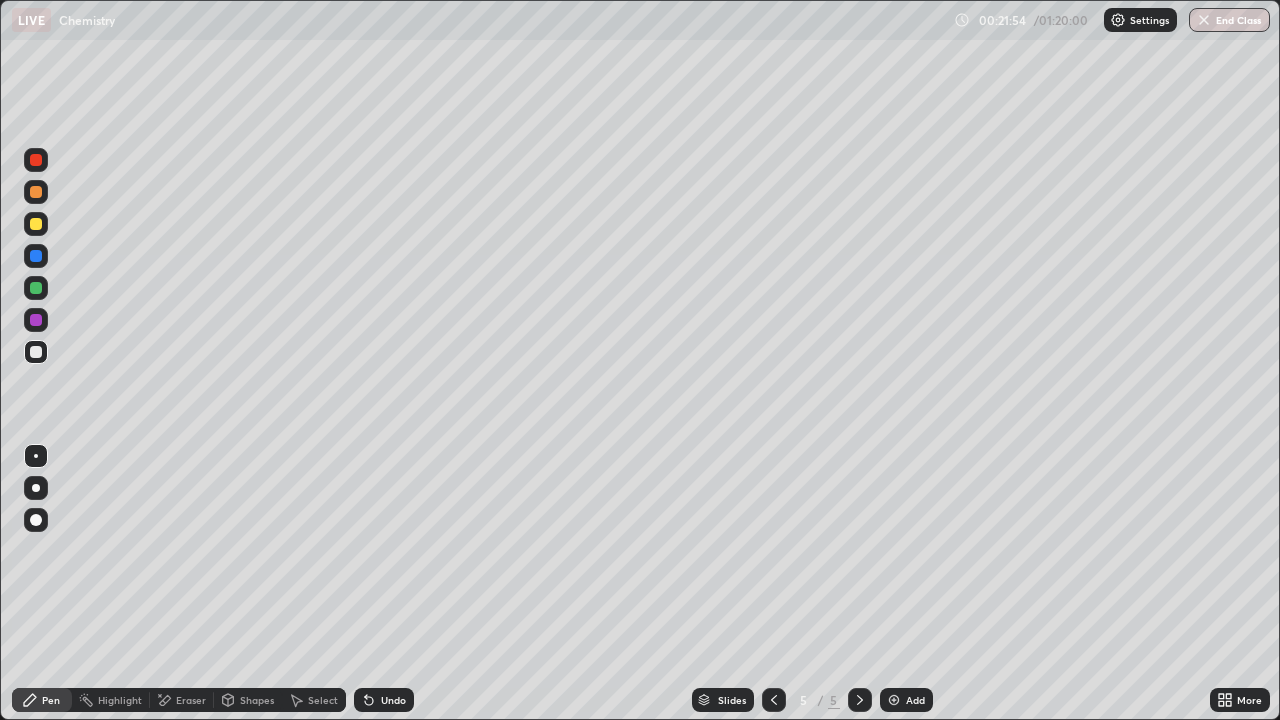 click at bounding box center [36, 288] 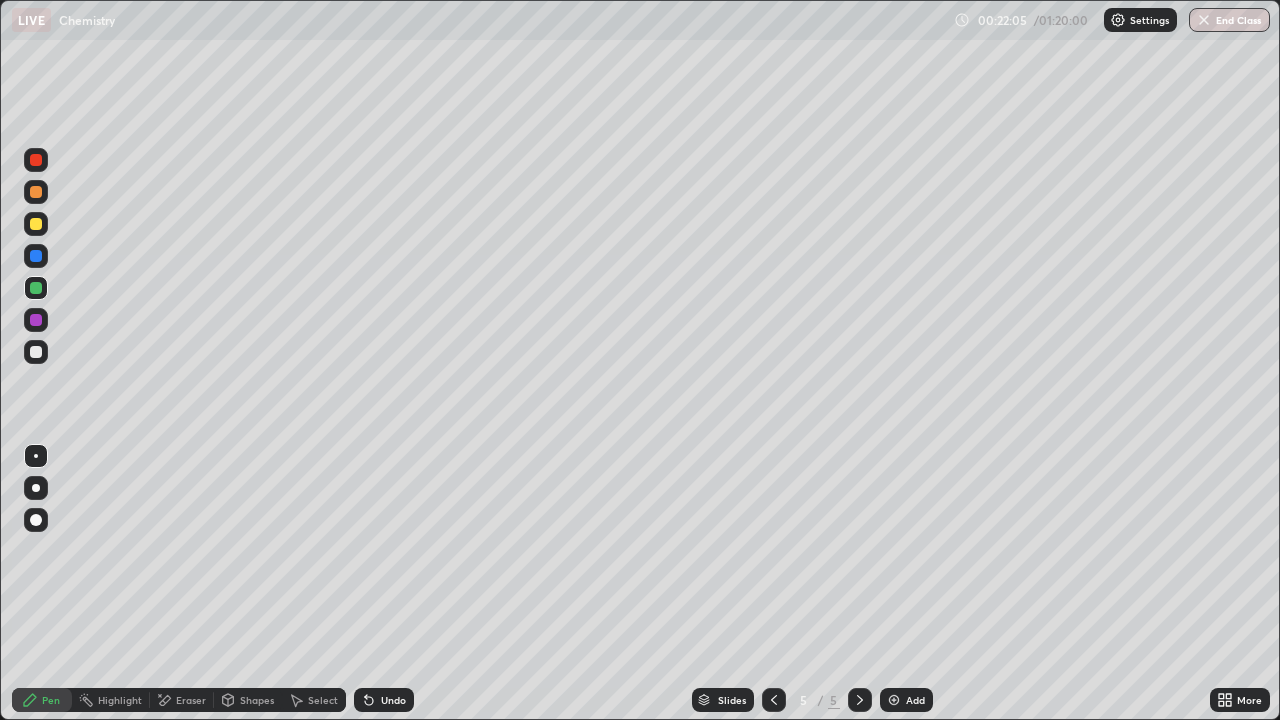 click 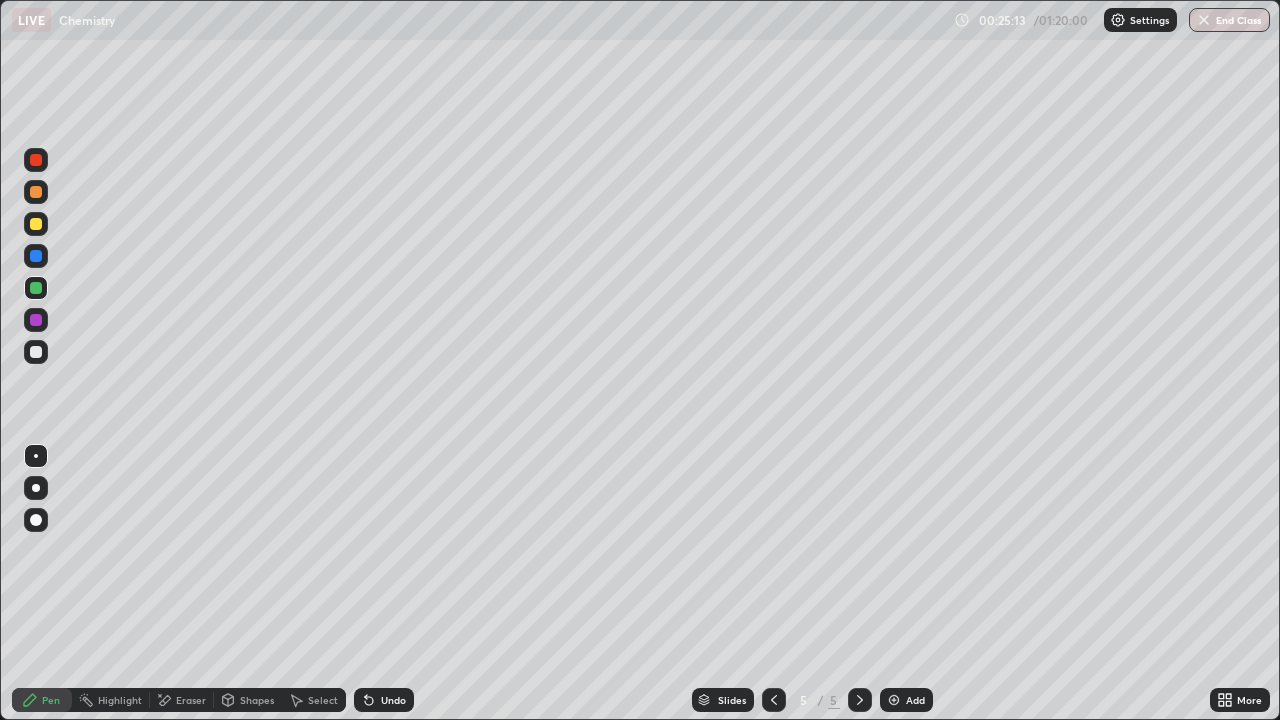 click 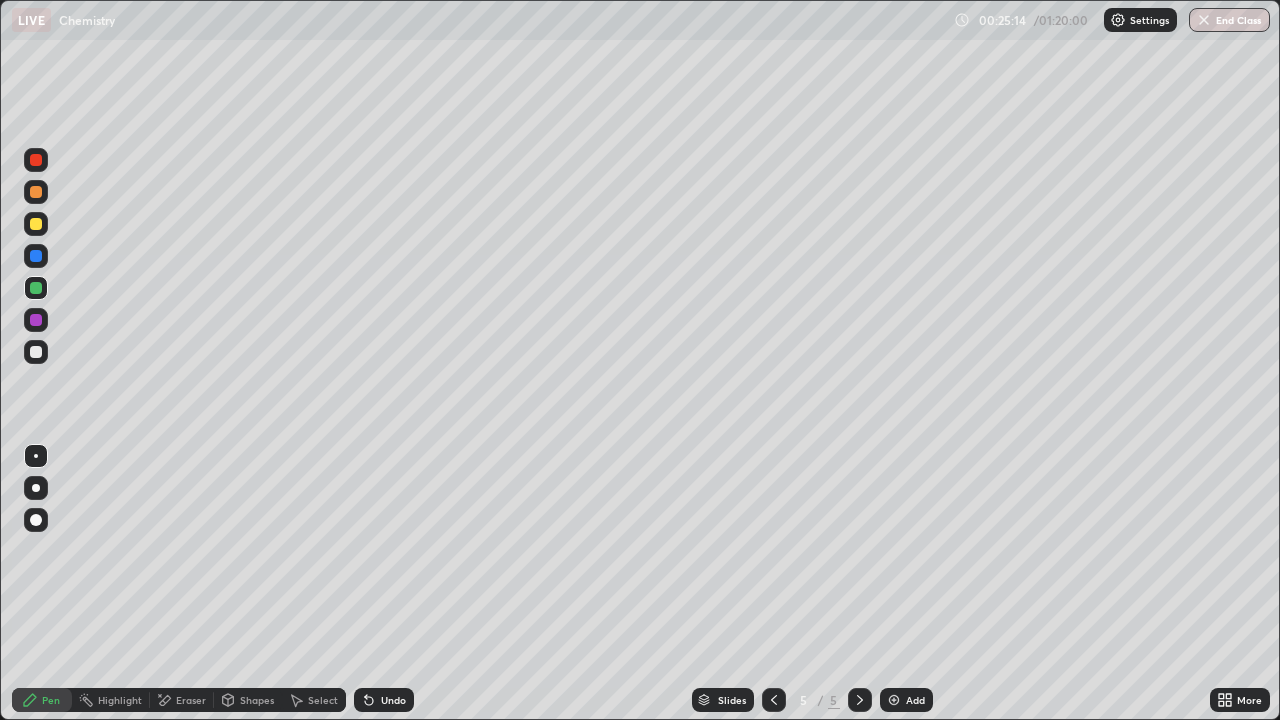 click 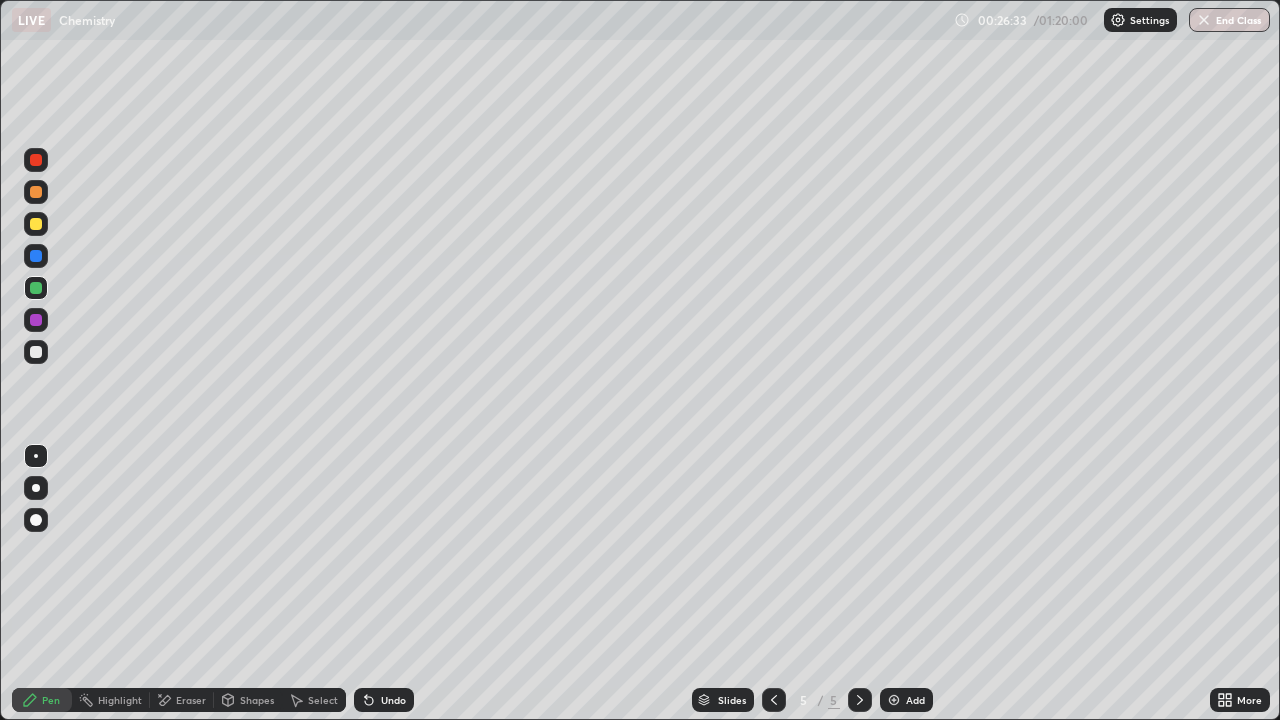 click on "Undo" at bounding box center [393, 700] 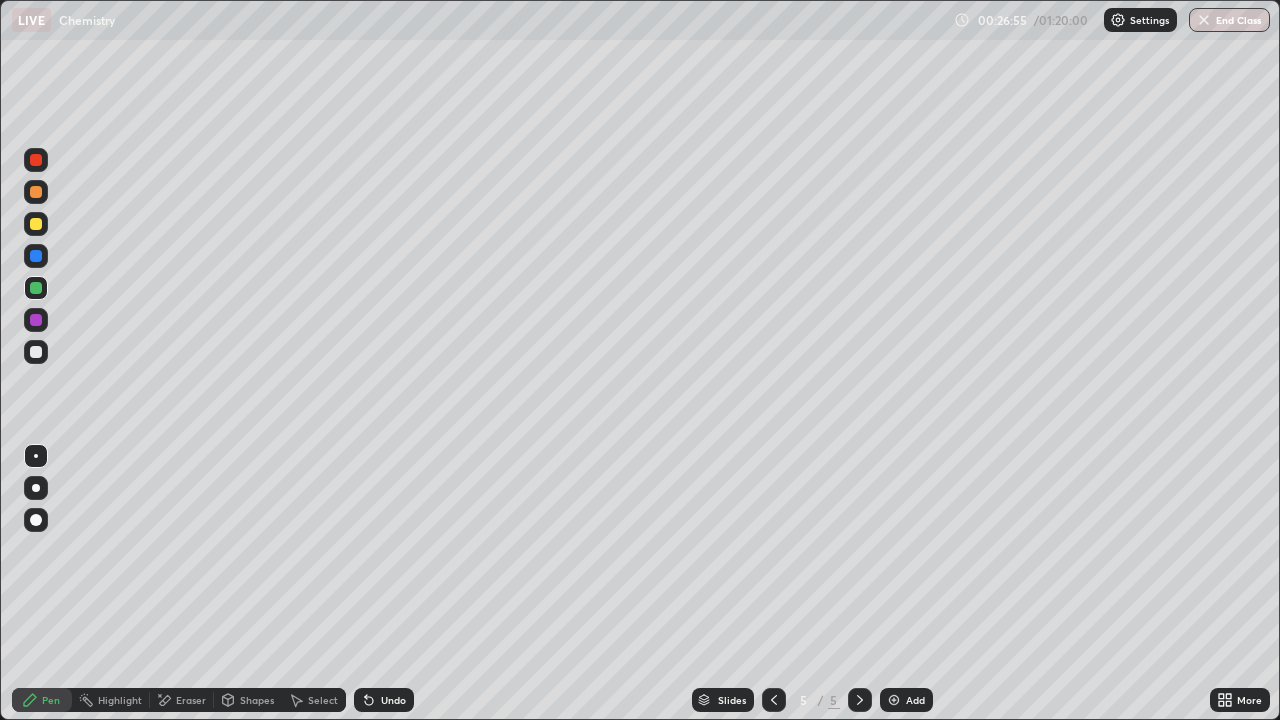 click 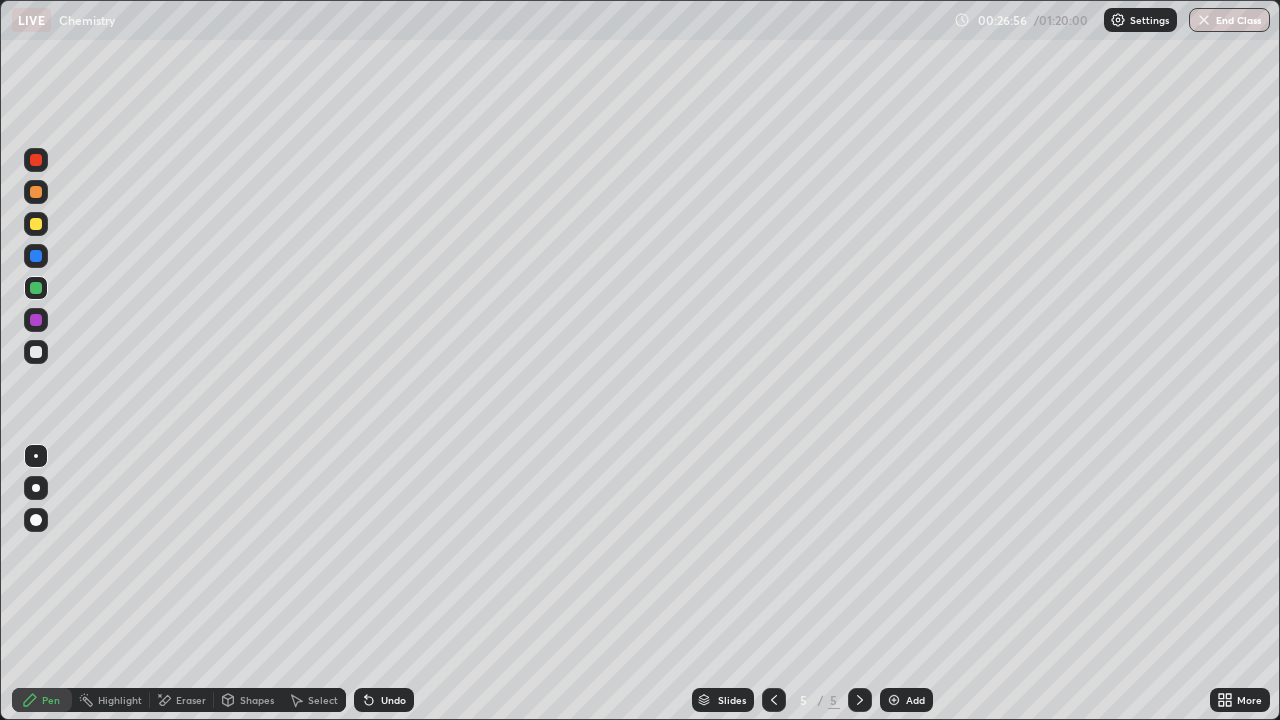 click 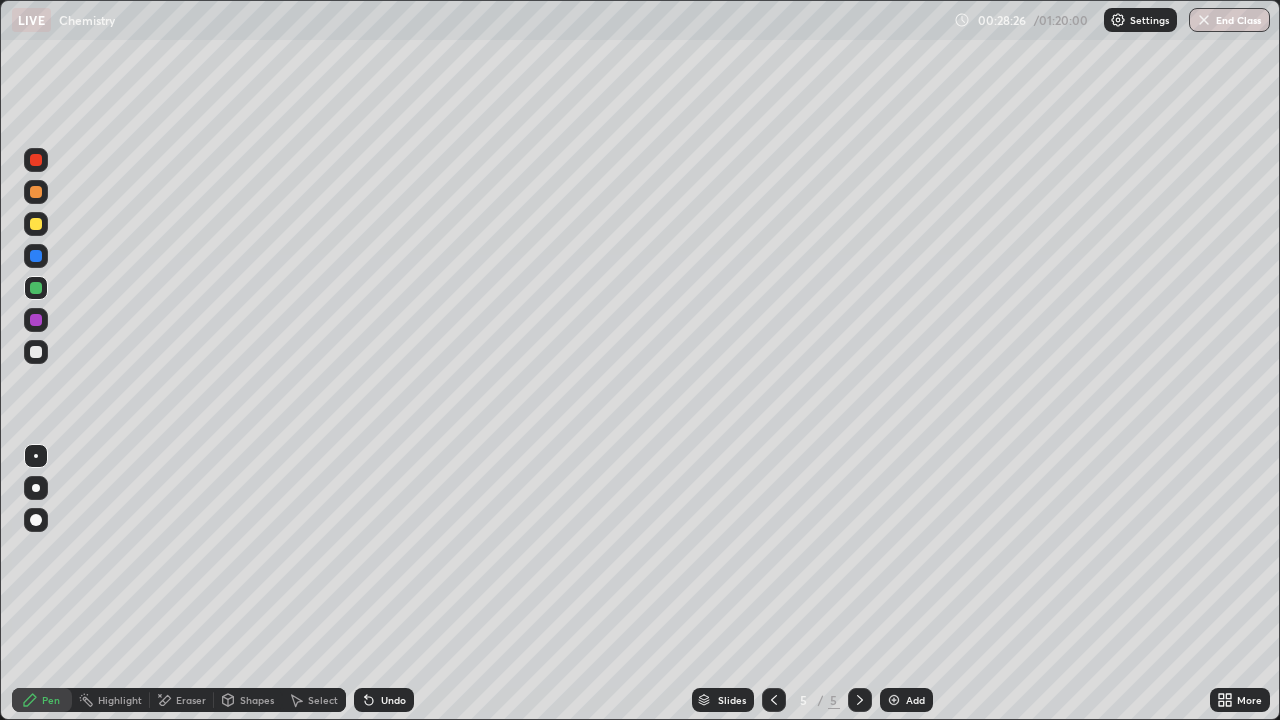 click 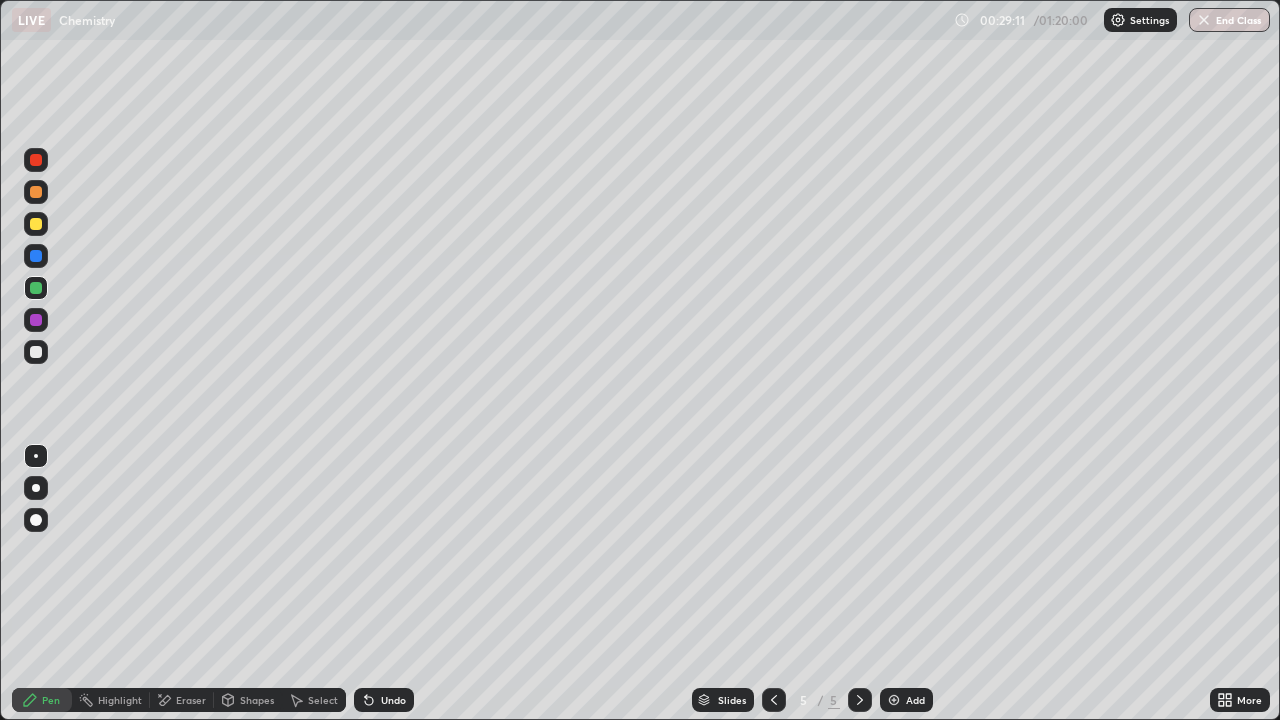 click at bounding box center (894, 700) 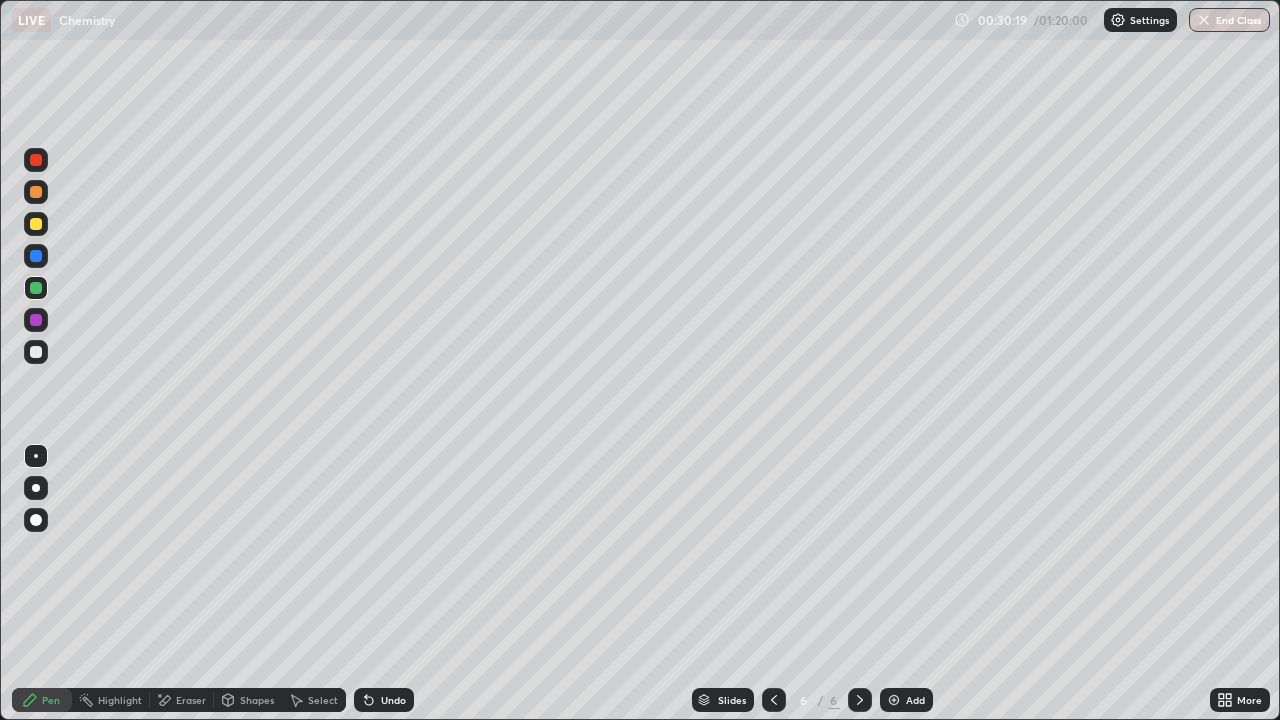 click 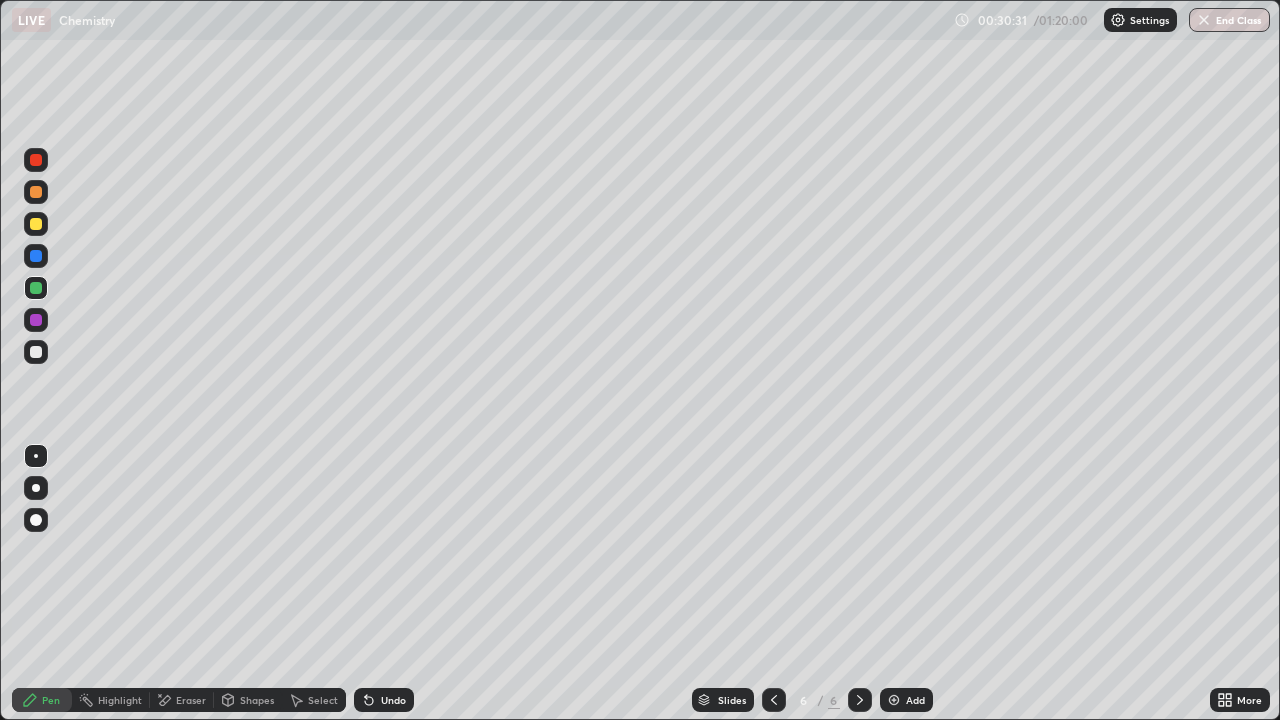 click at bounding box center [36, 224] 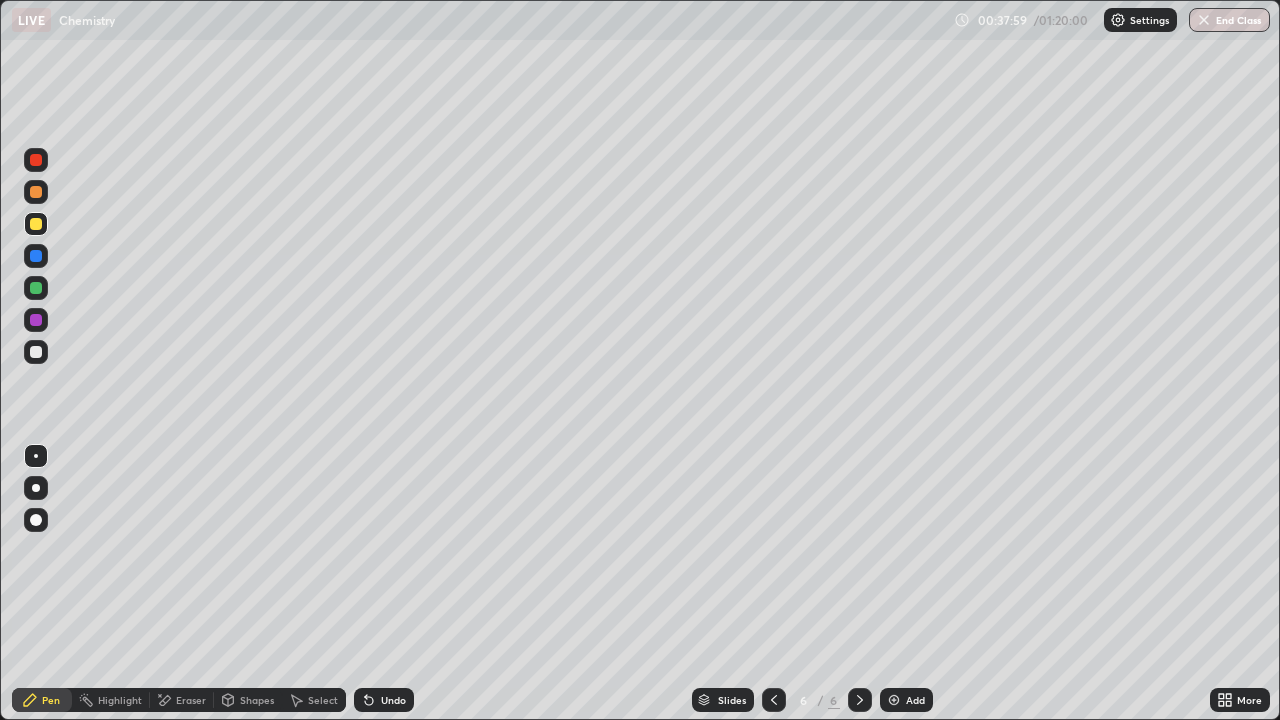 click at bounding box center (894, 700) 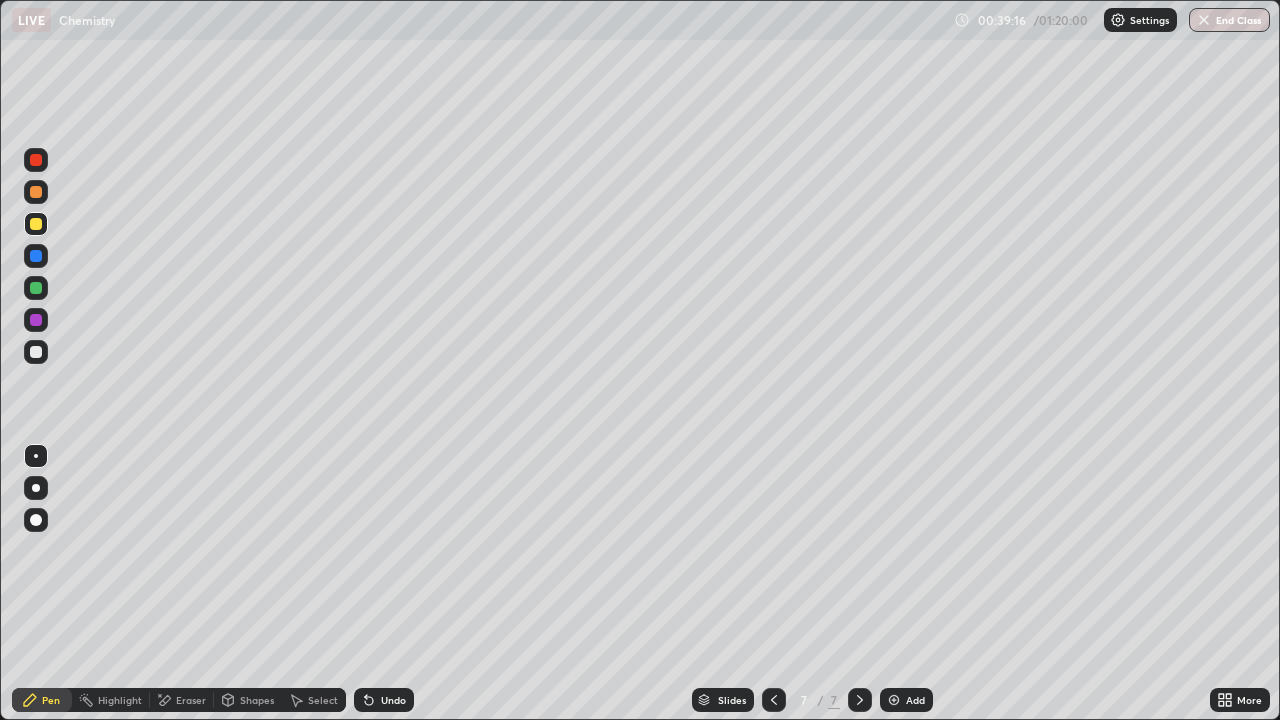 click at bounding box center (36, 320) 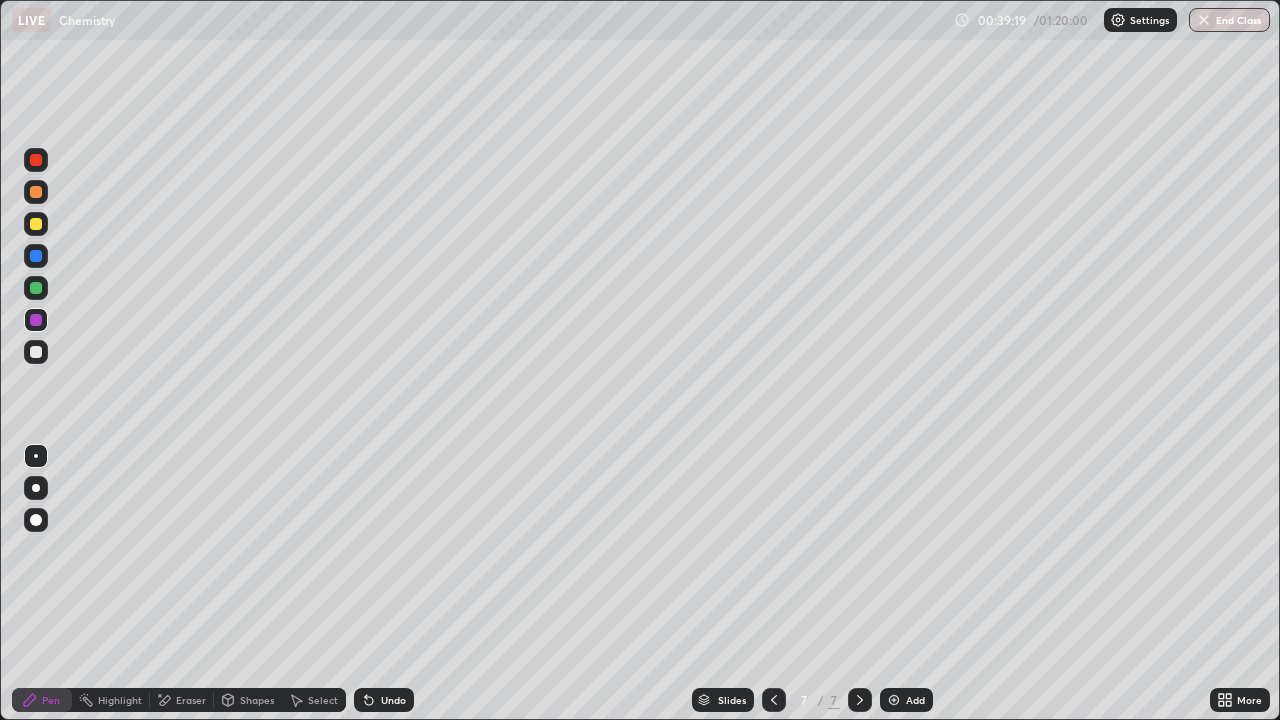 click at bounding box center [36, 352] 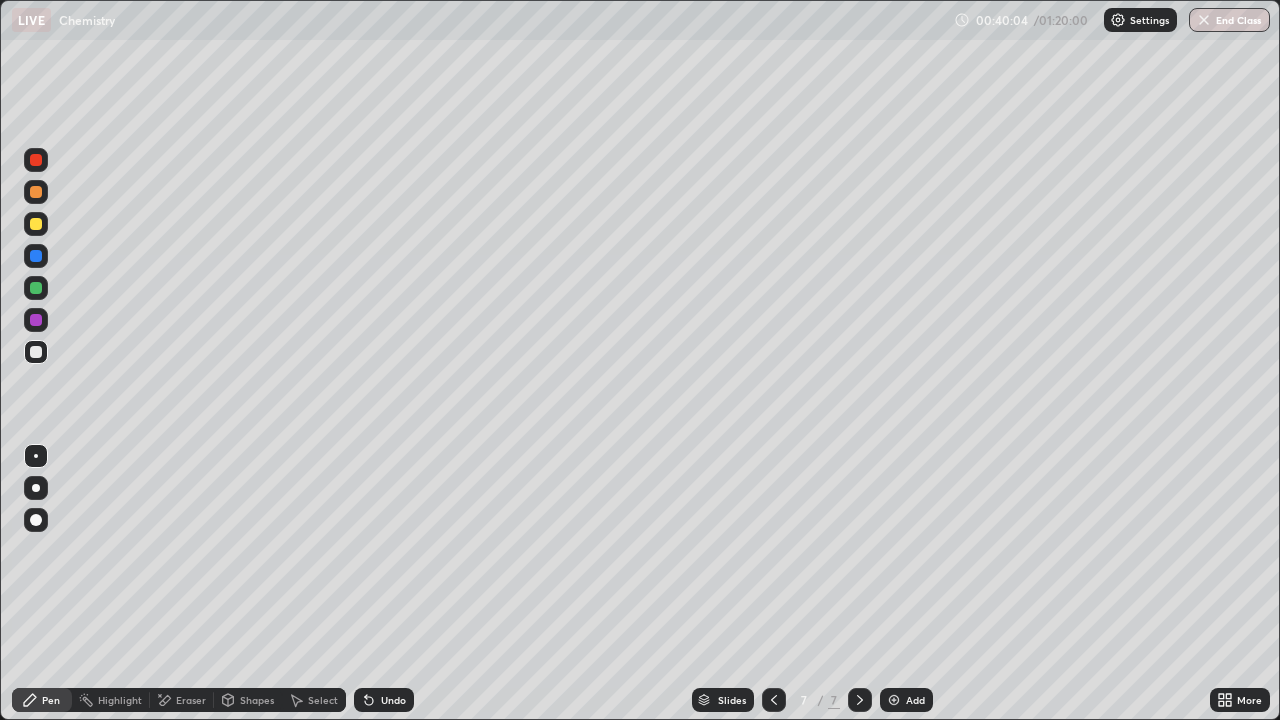 click 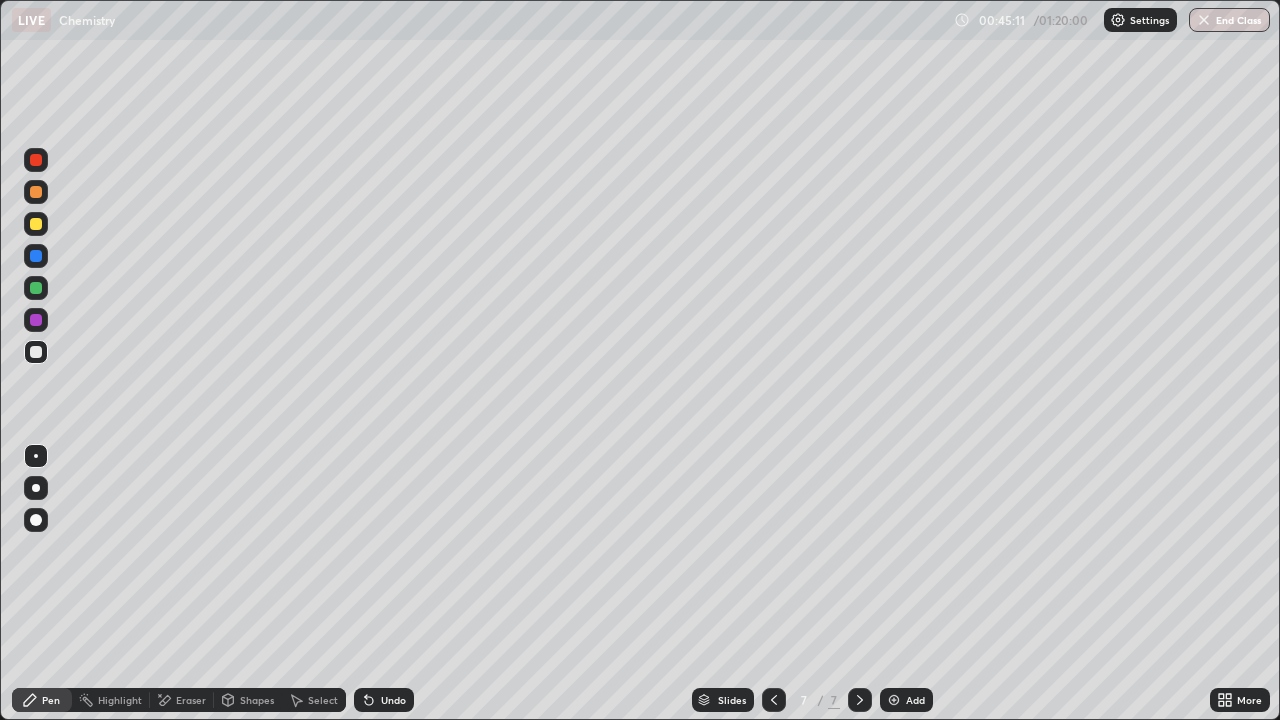 click at bounding box center [894, 700] 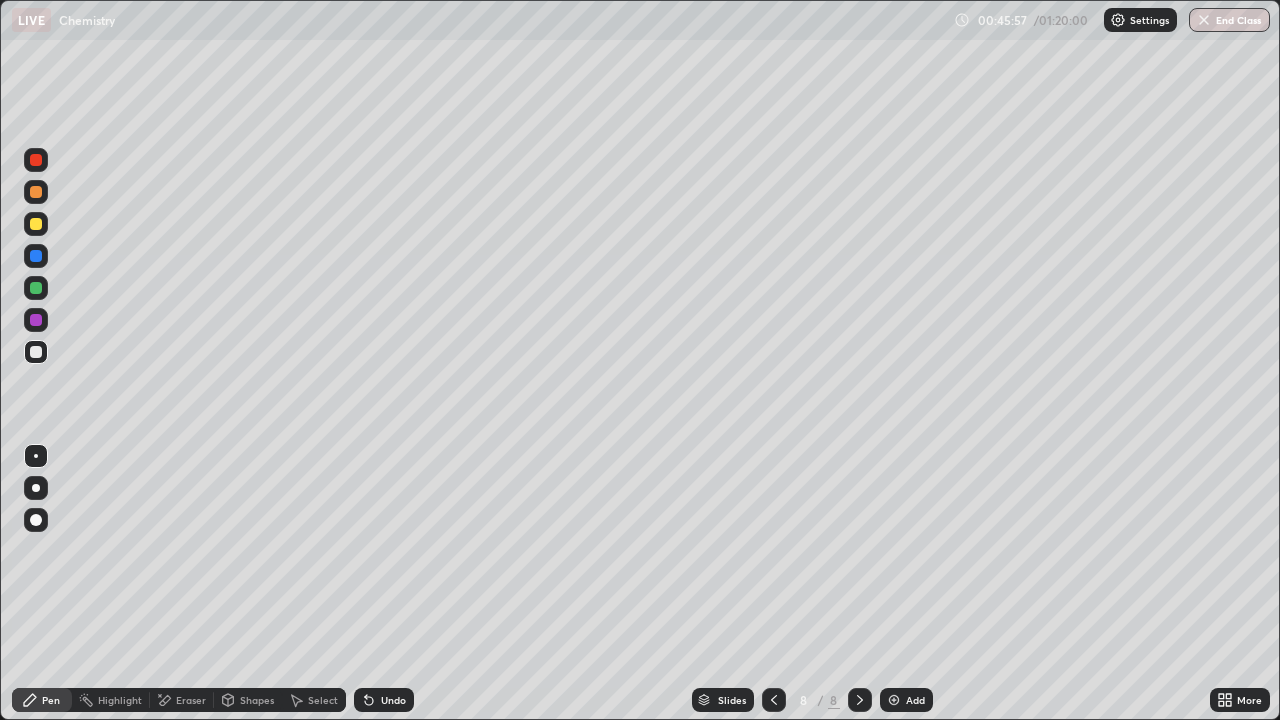 click 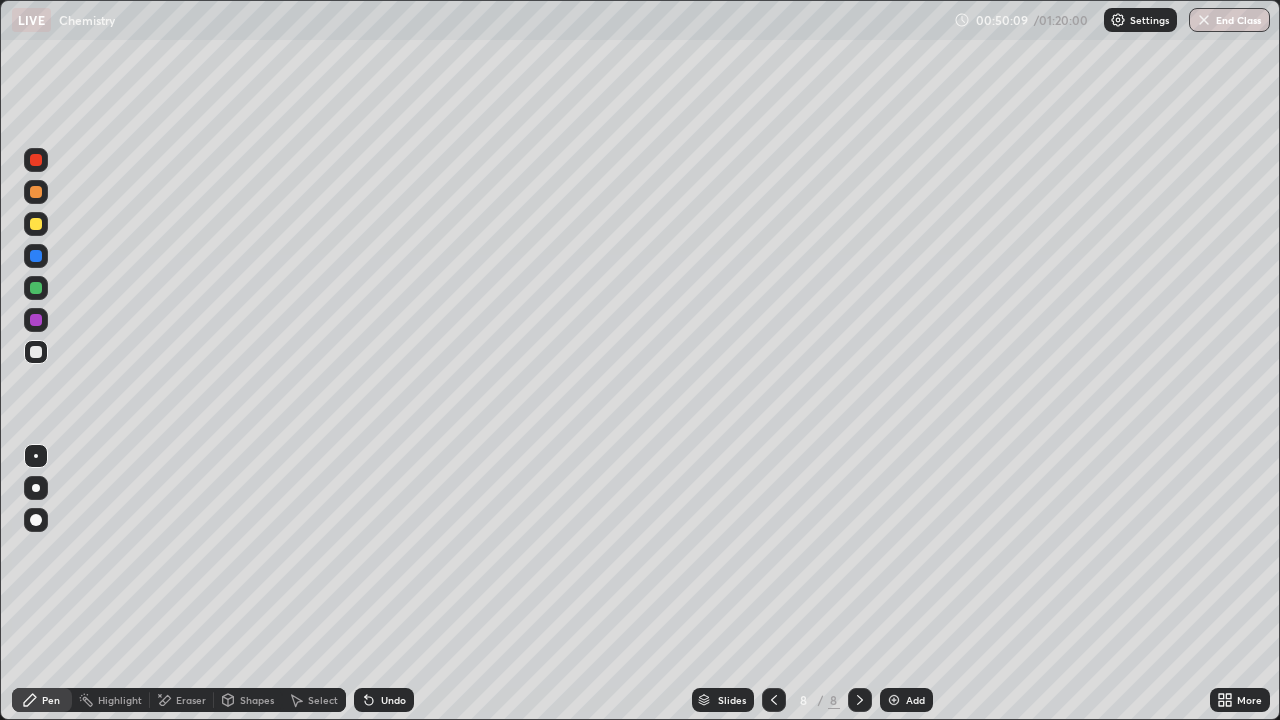 click at bounding box center (894, 700) 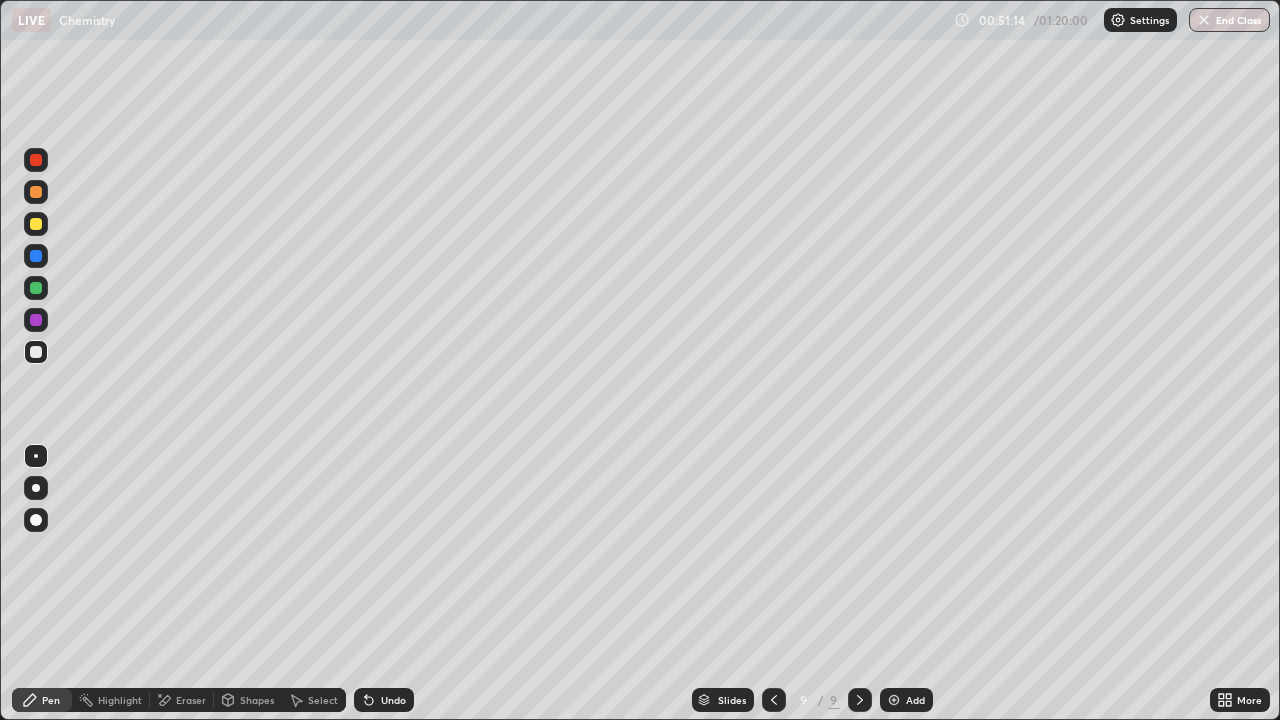 click on "Undo" at bounding box center [384, 700] 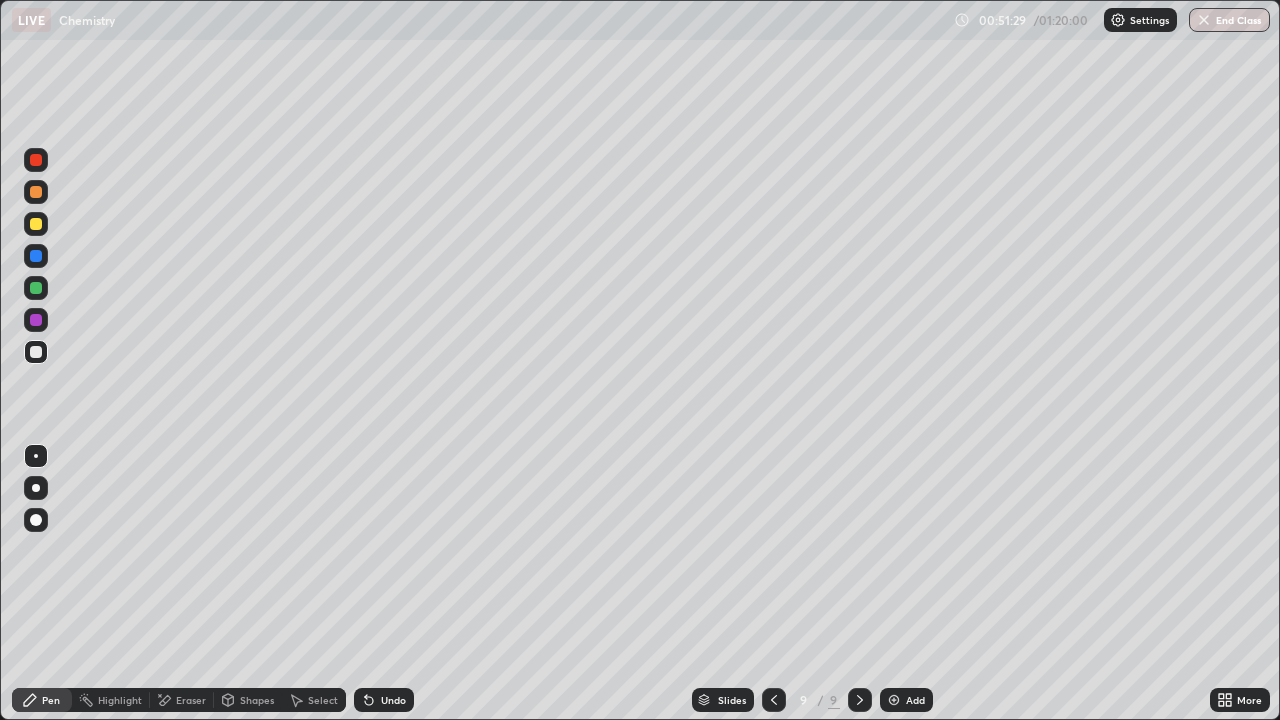 click 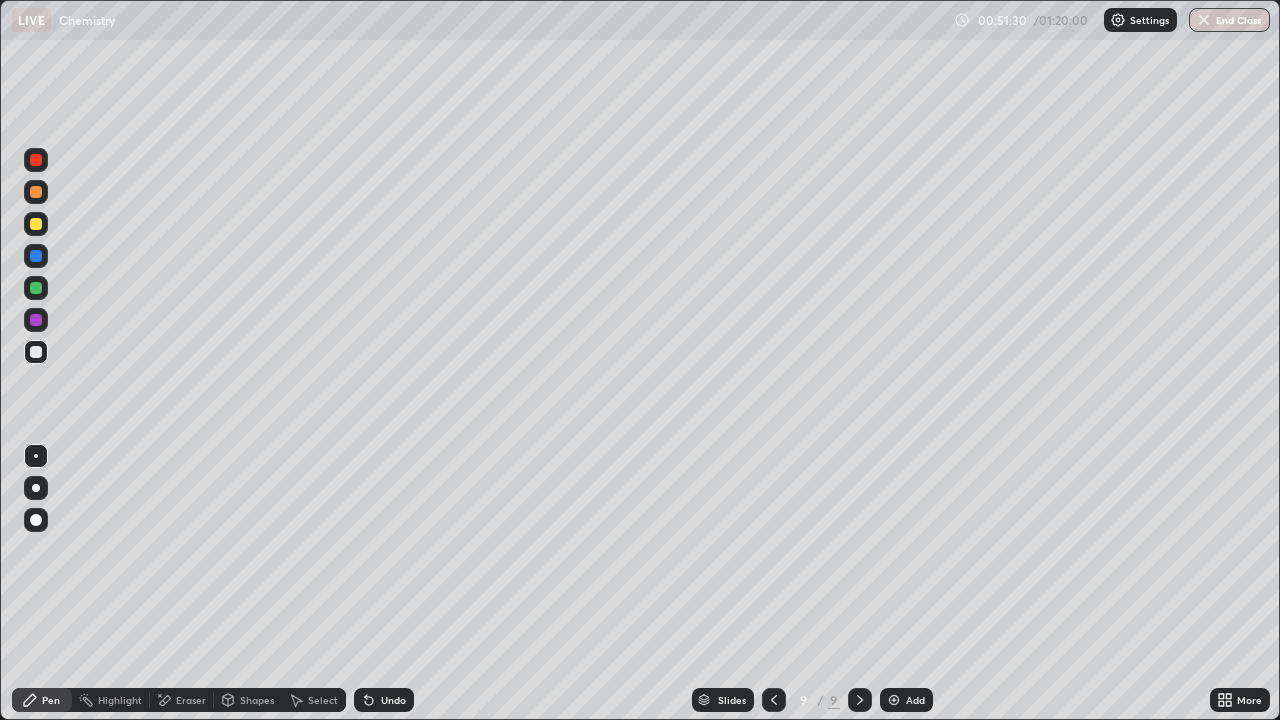 click 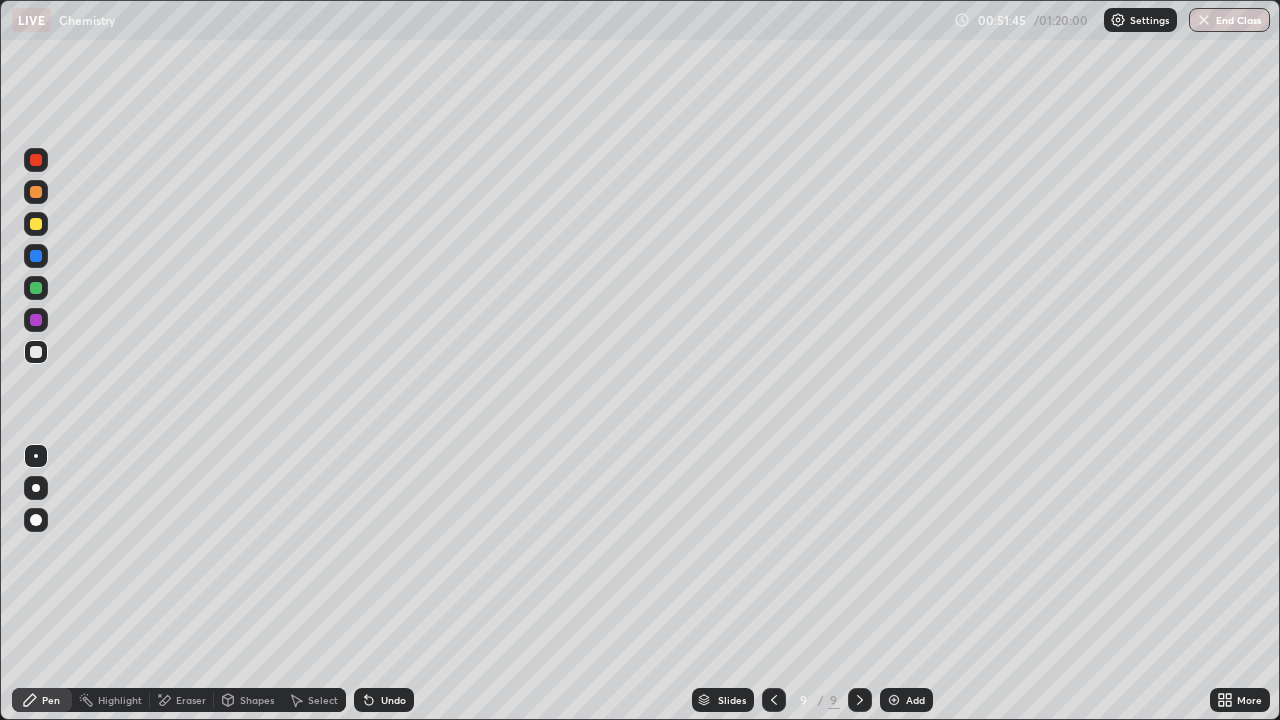 click 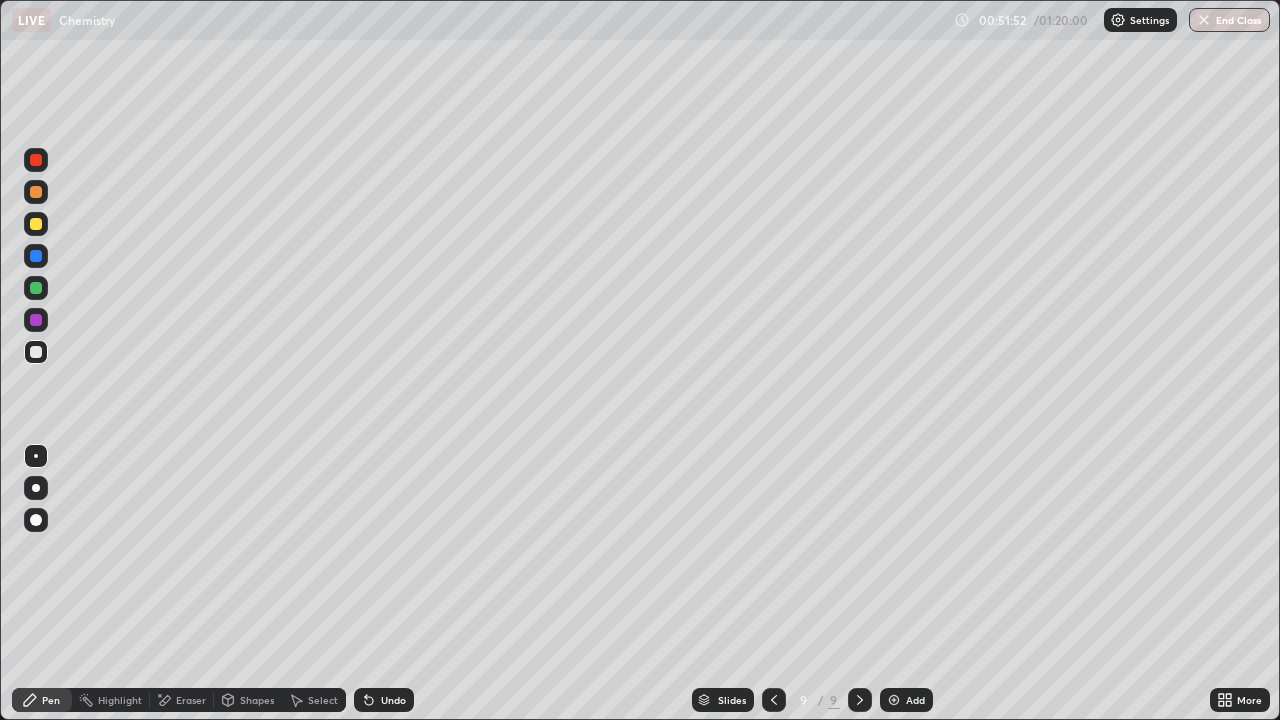 click 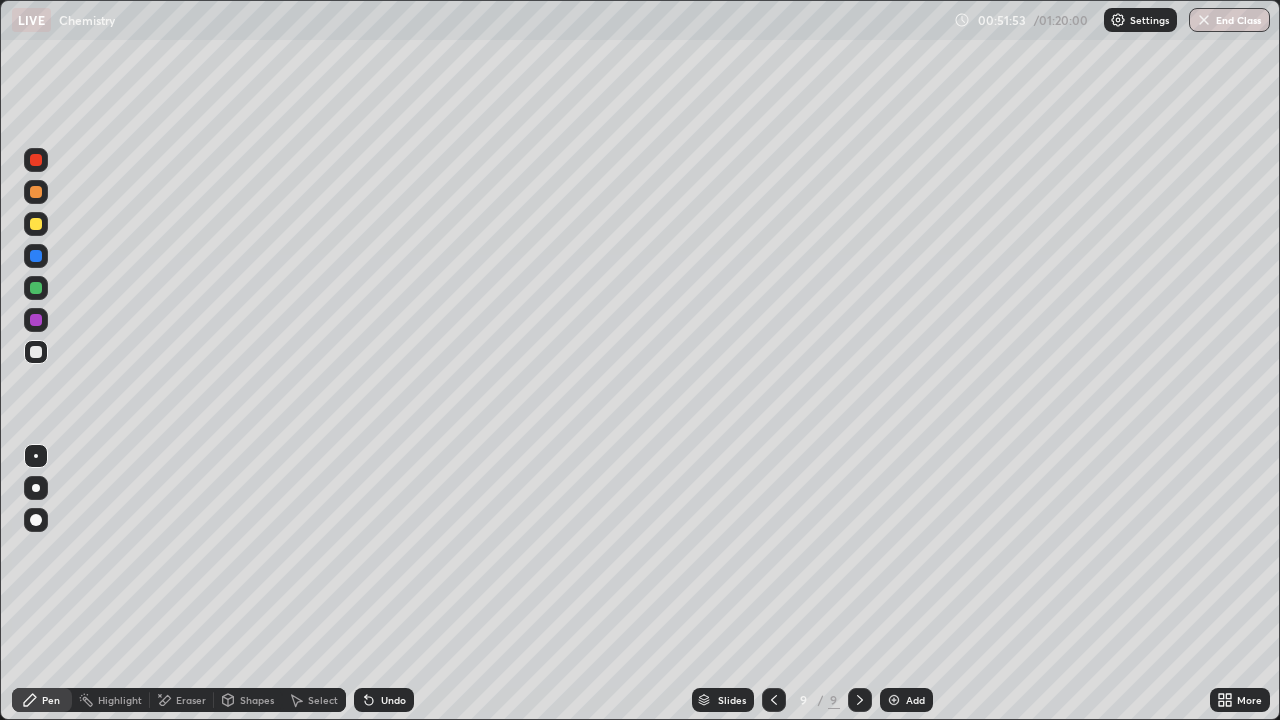 click 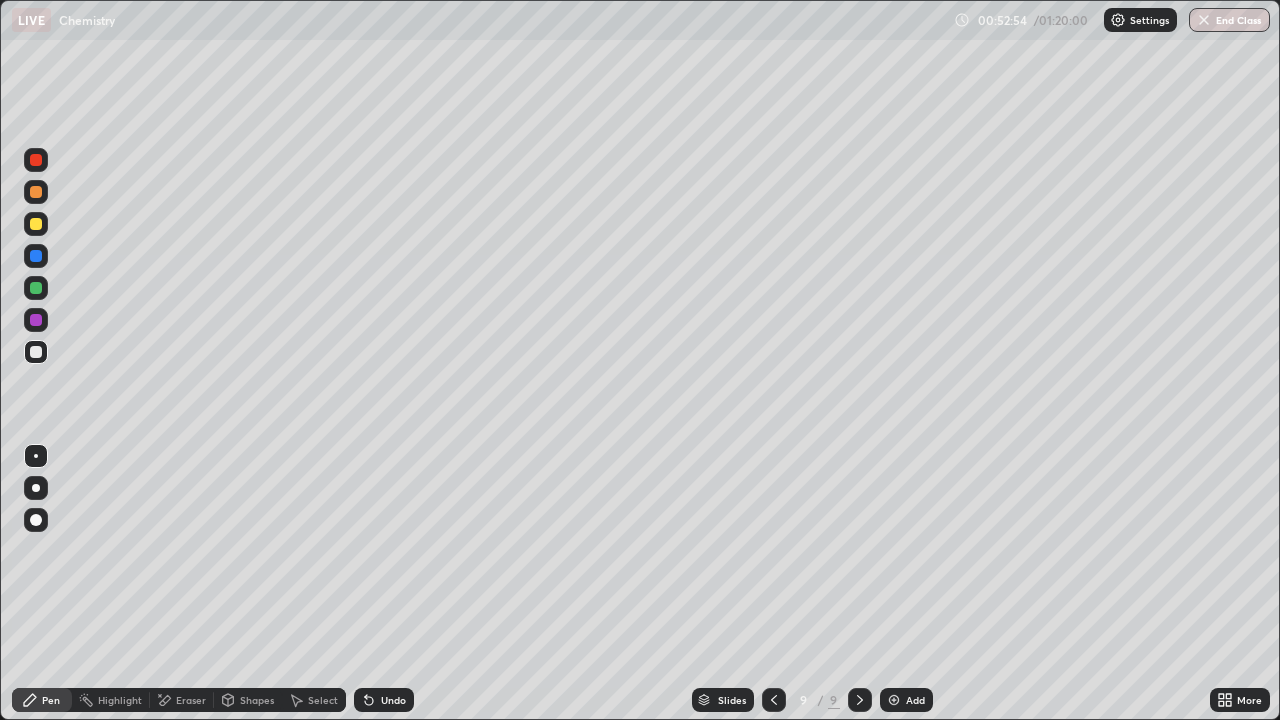 click at bounding box center [36, 320] 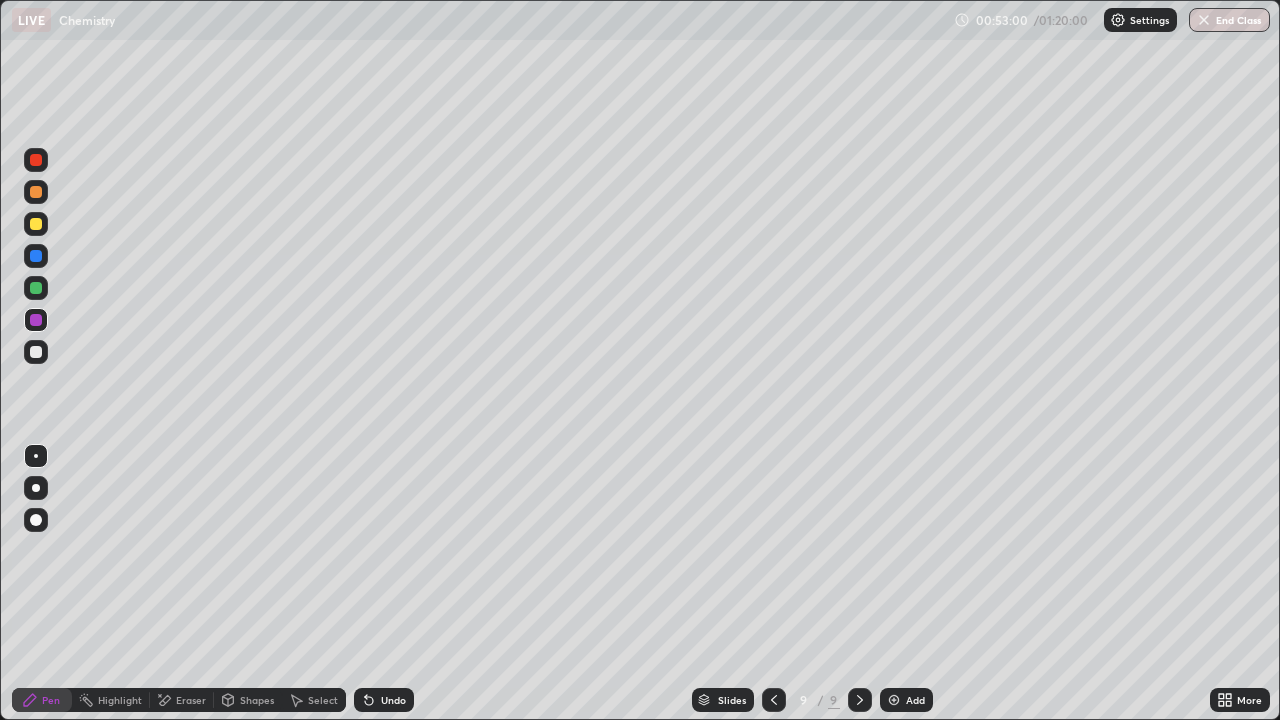 click 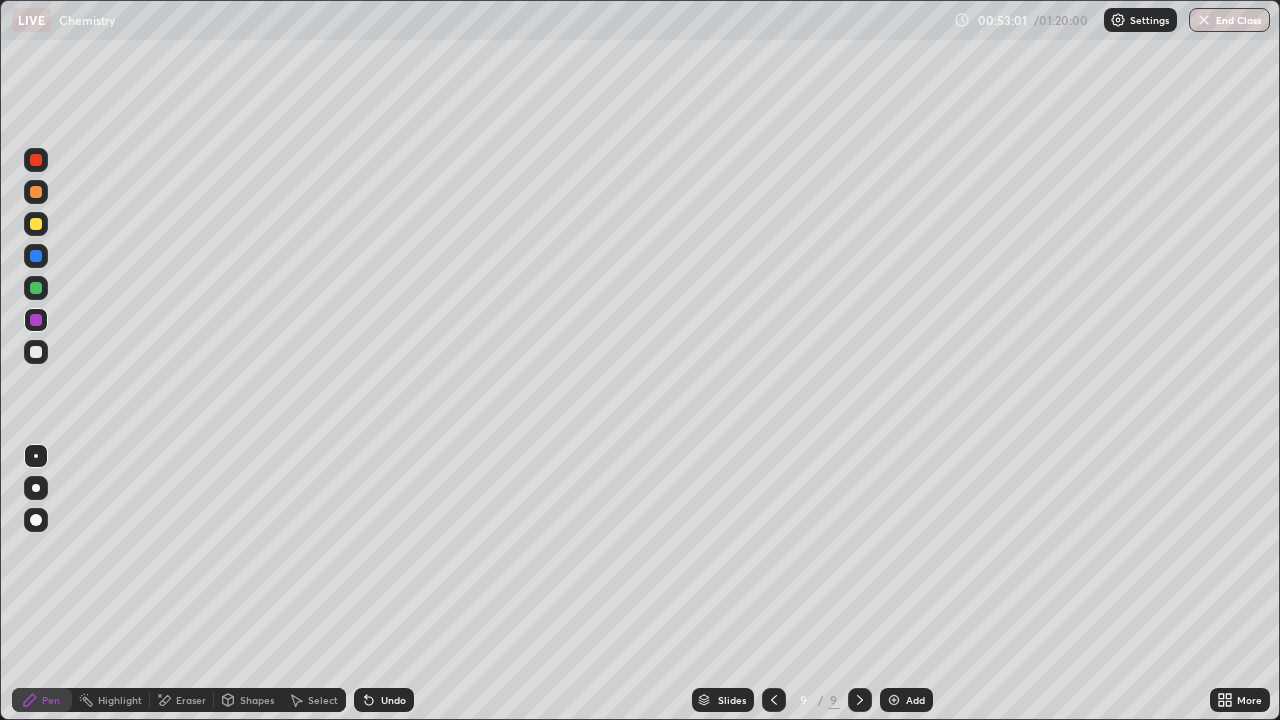 click 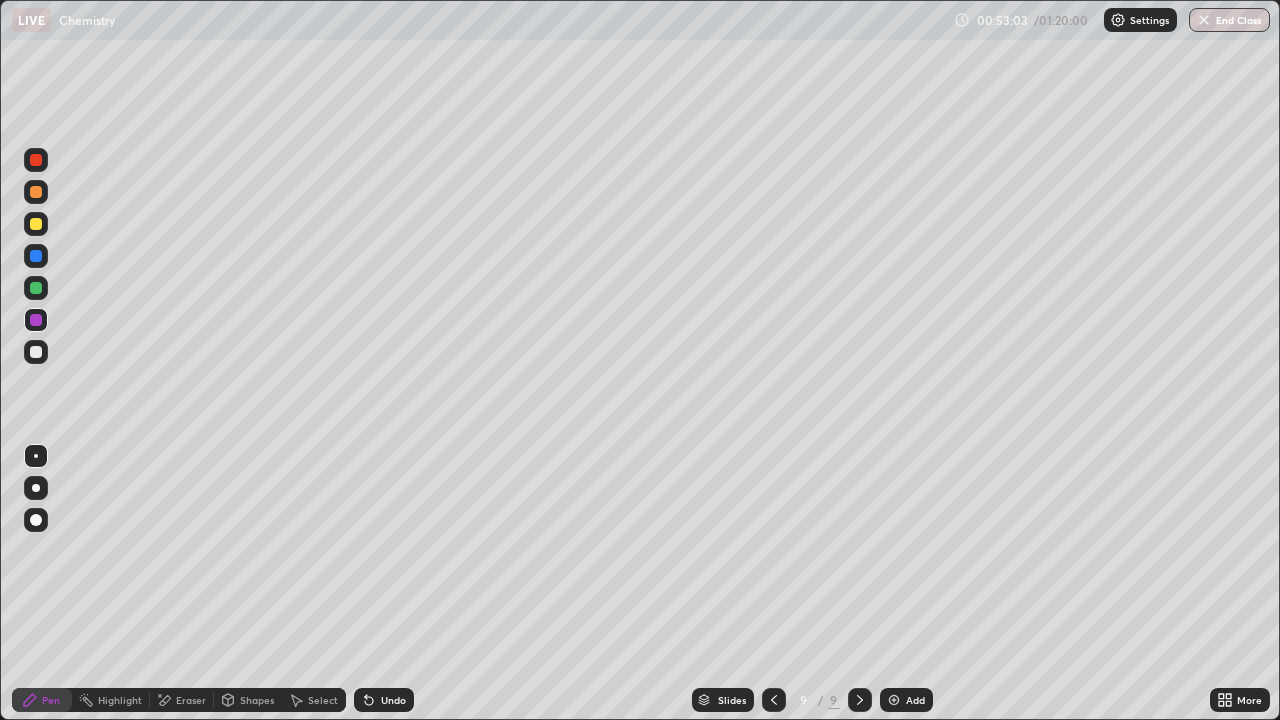 click at bounding box center (36, 320) 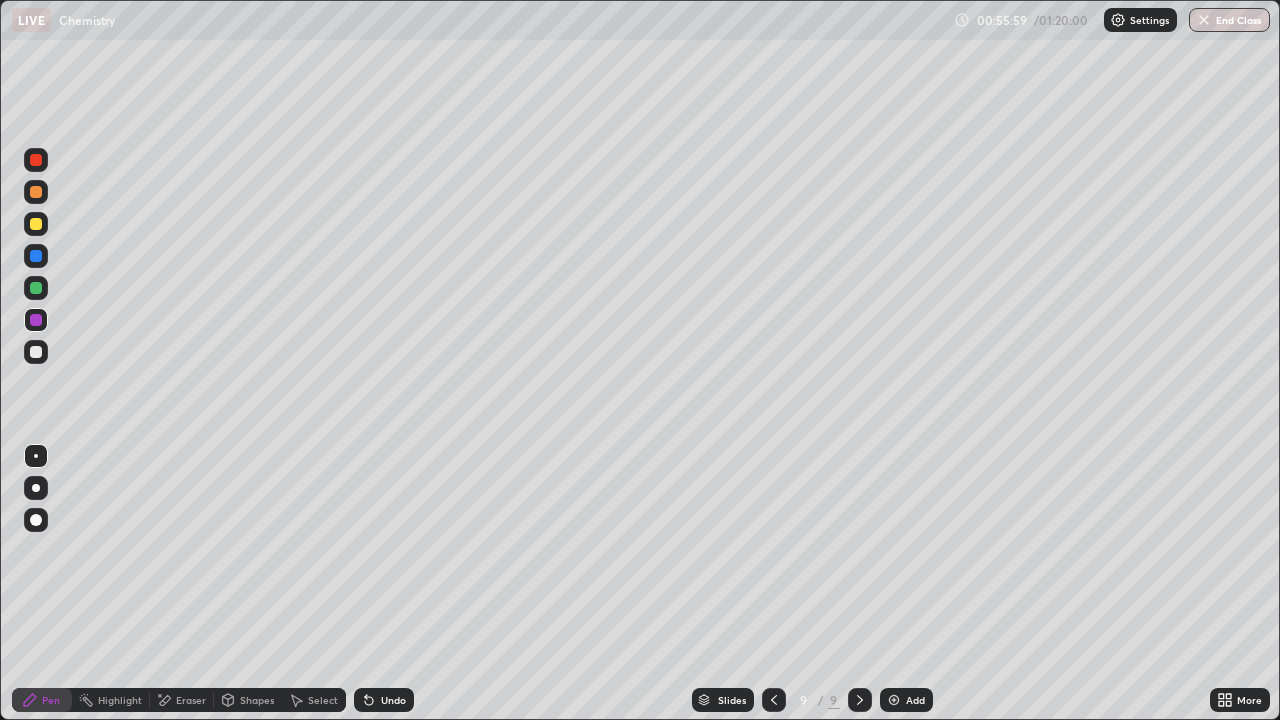 click at bounding box center (36, 352) 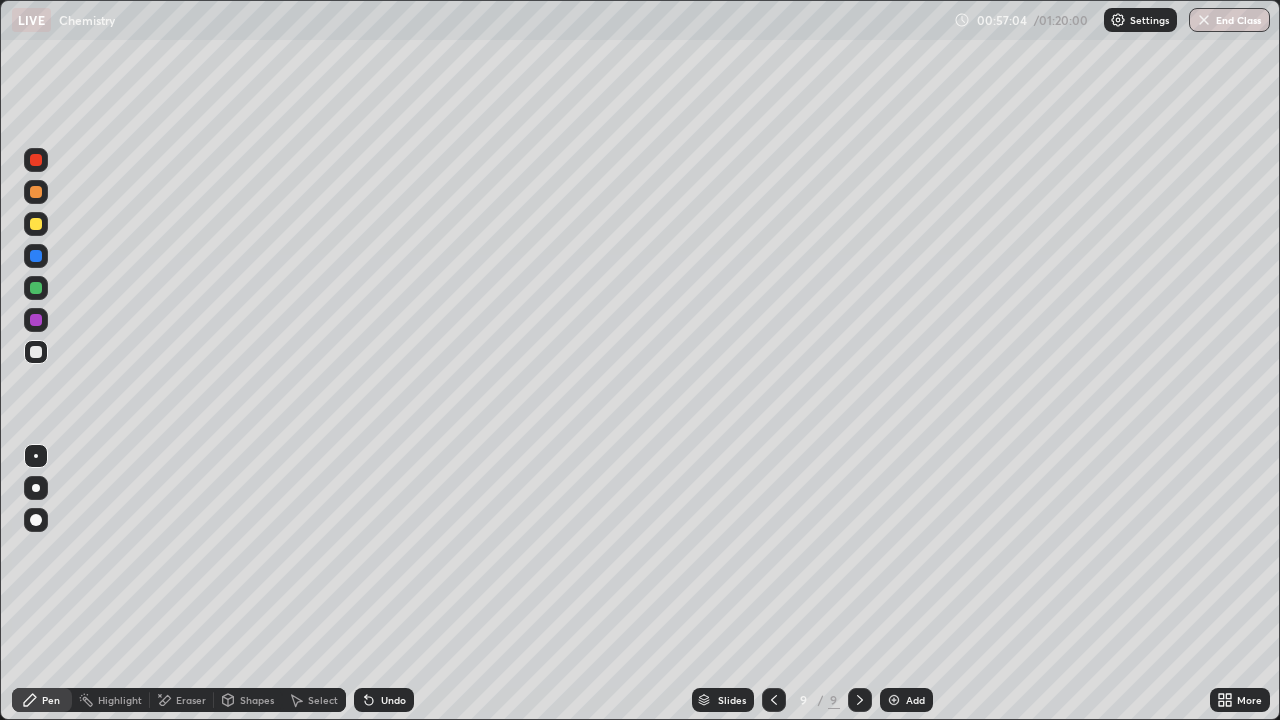 click on "Undo" at bounding box center [384, 700] 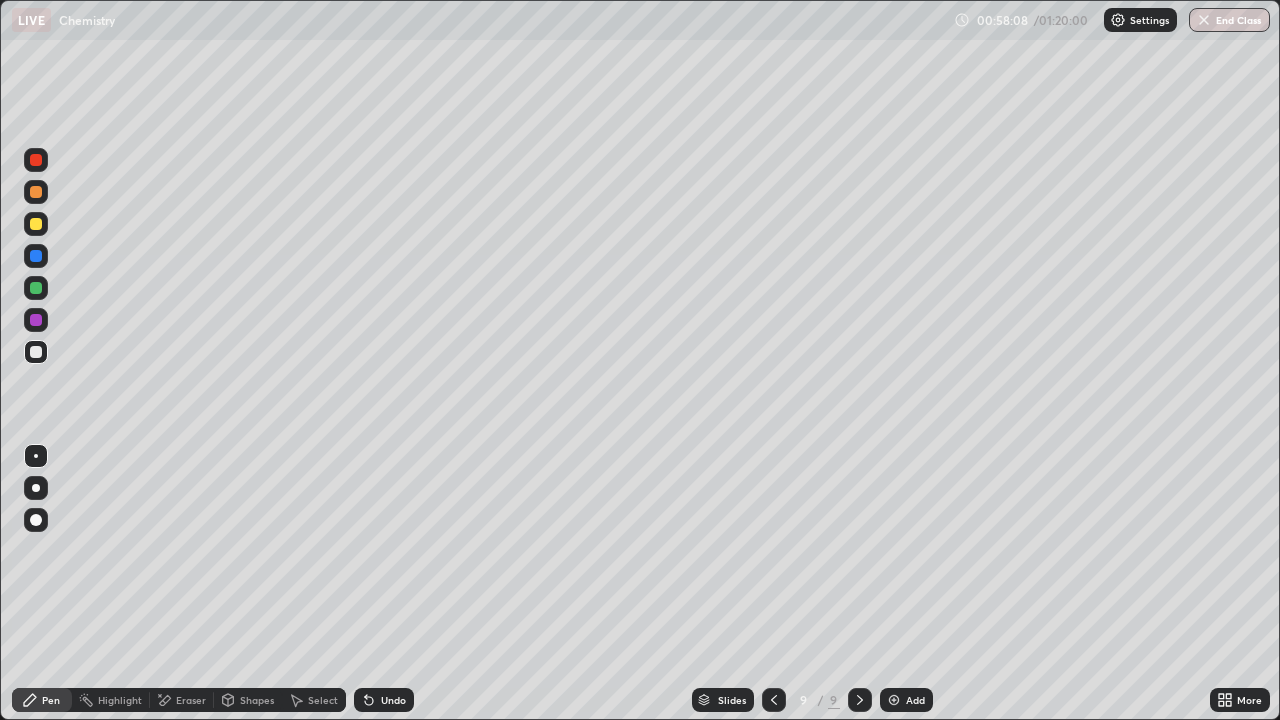click on "Eraser" at bounding box center [191, 700] 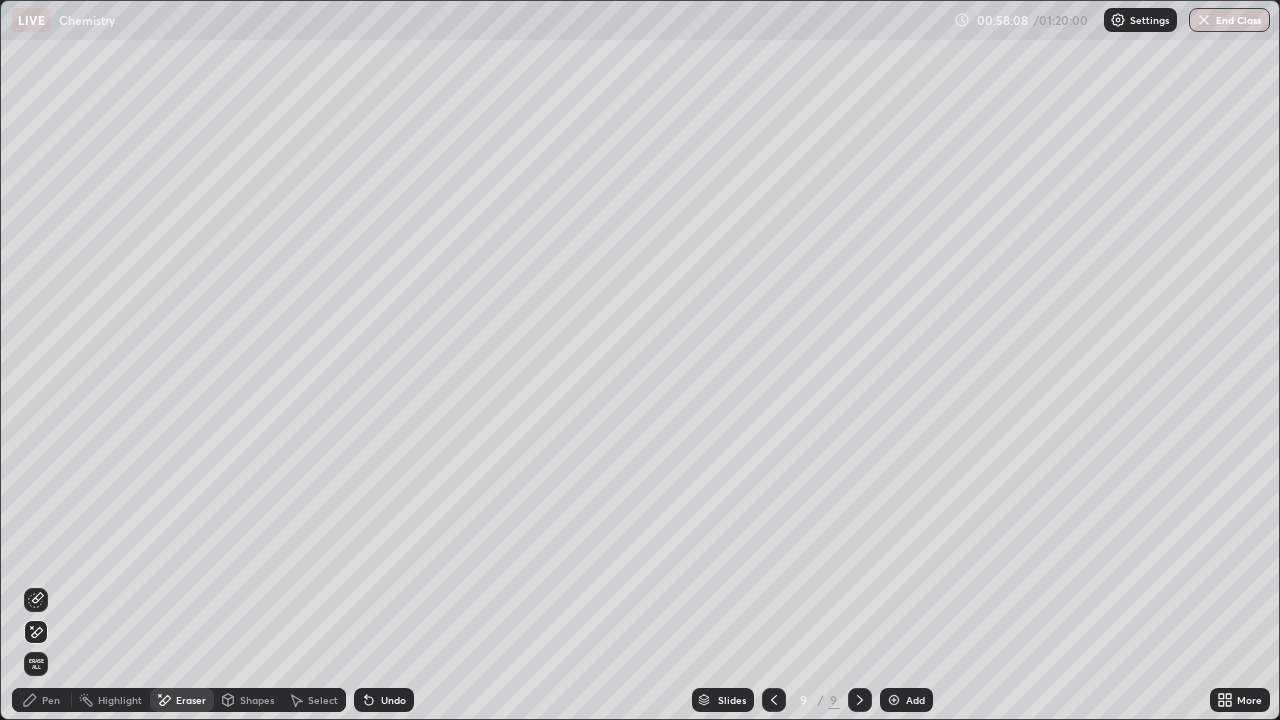 click 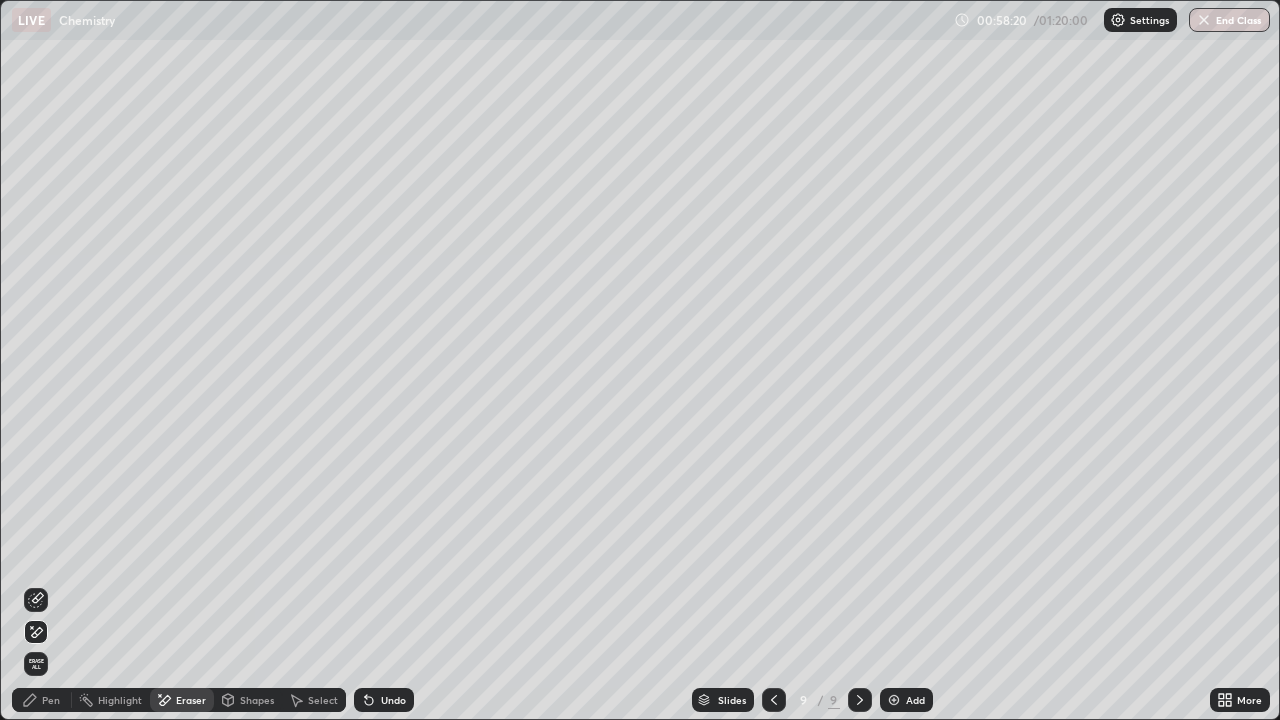 click on "Pen" at bounding box center [51, 700] 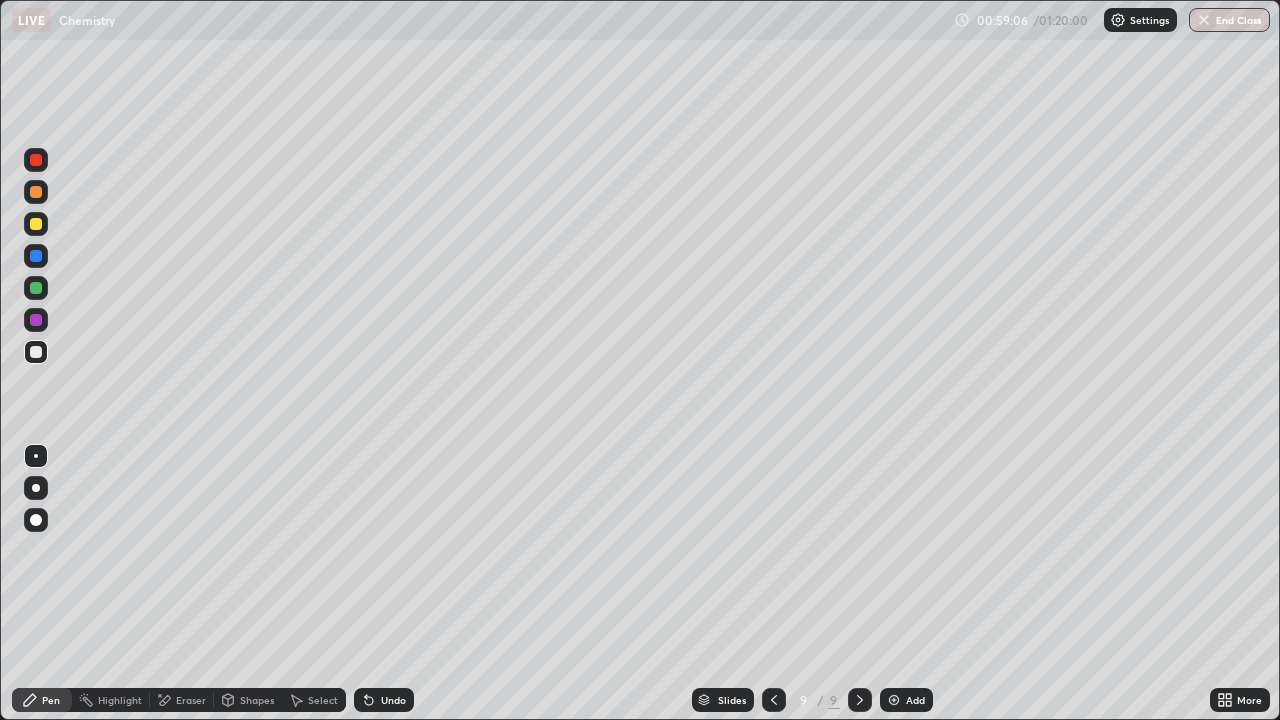click at bounding box center [894, 700] 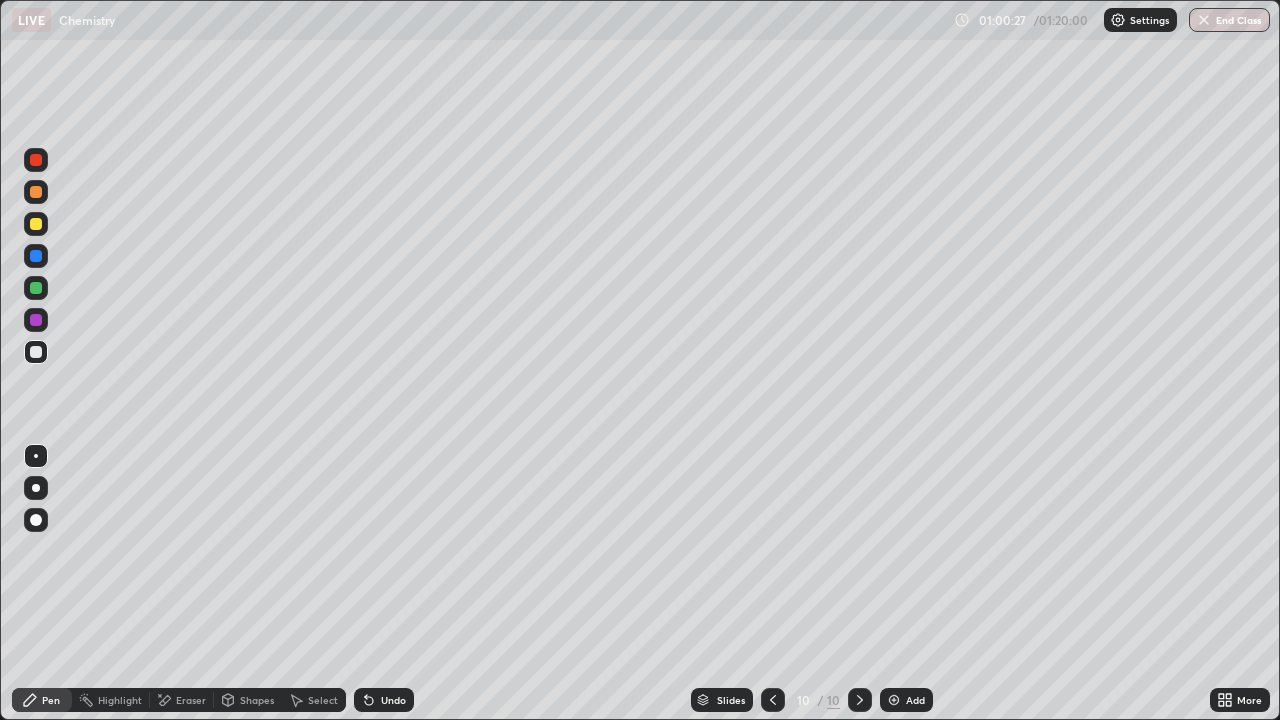 click 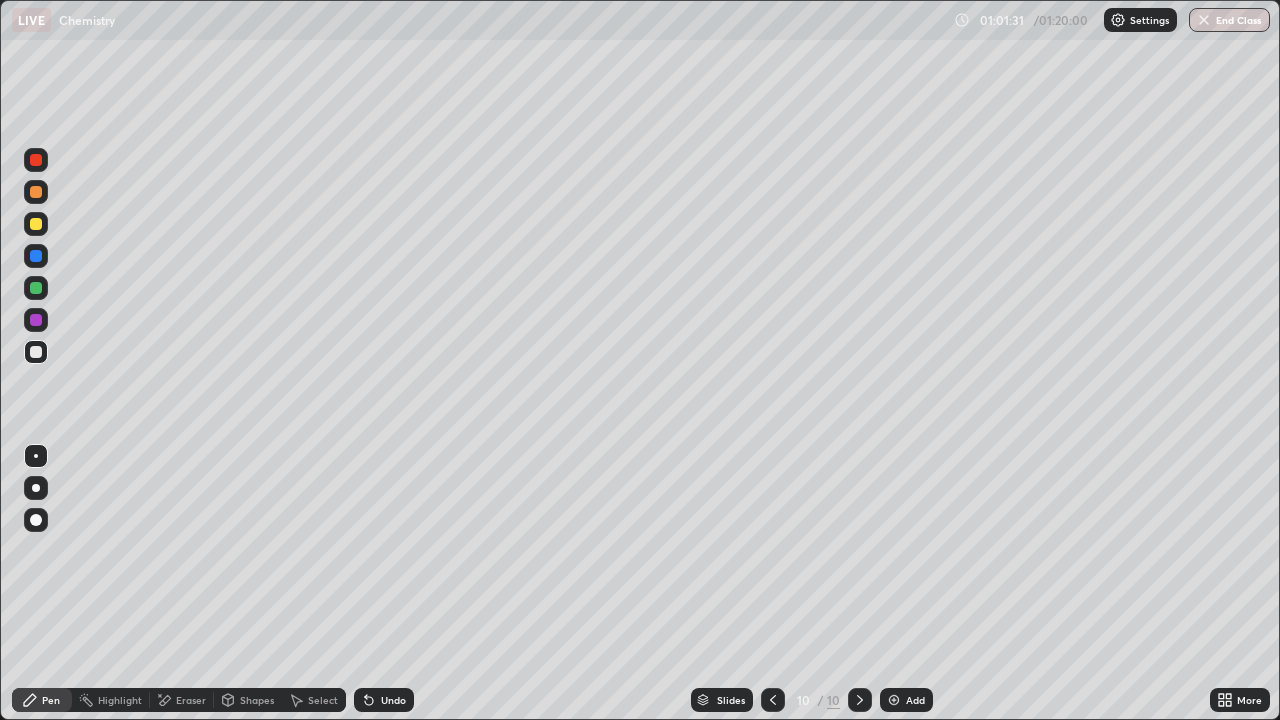 click 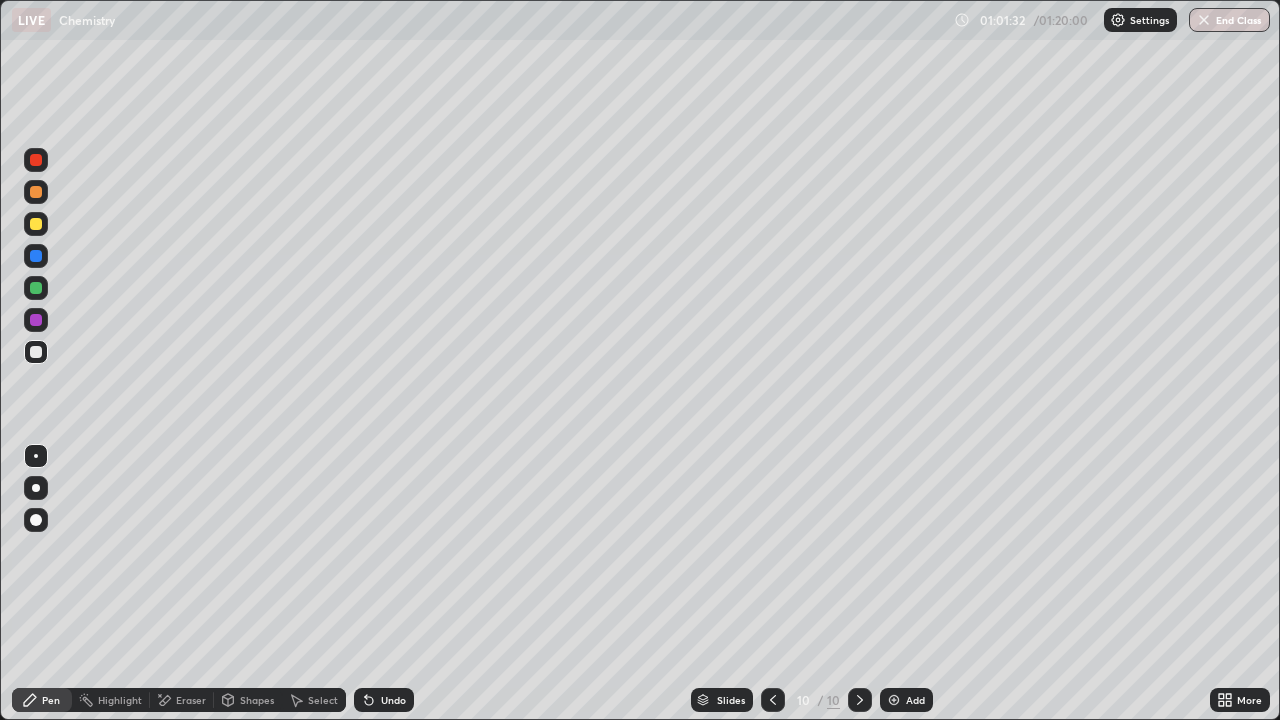 click on "Undo" at bounding box center [384, 700] 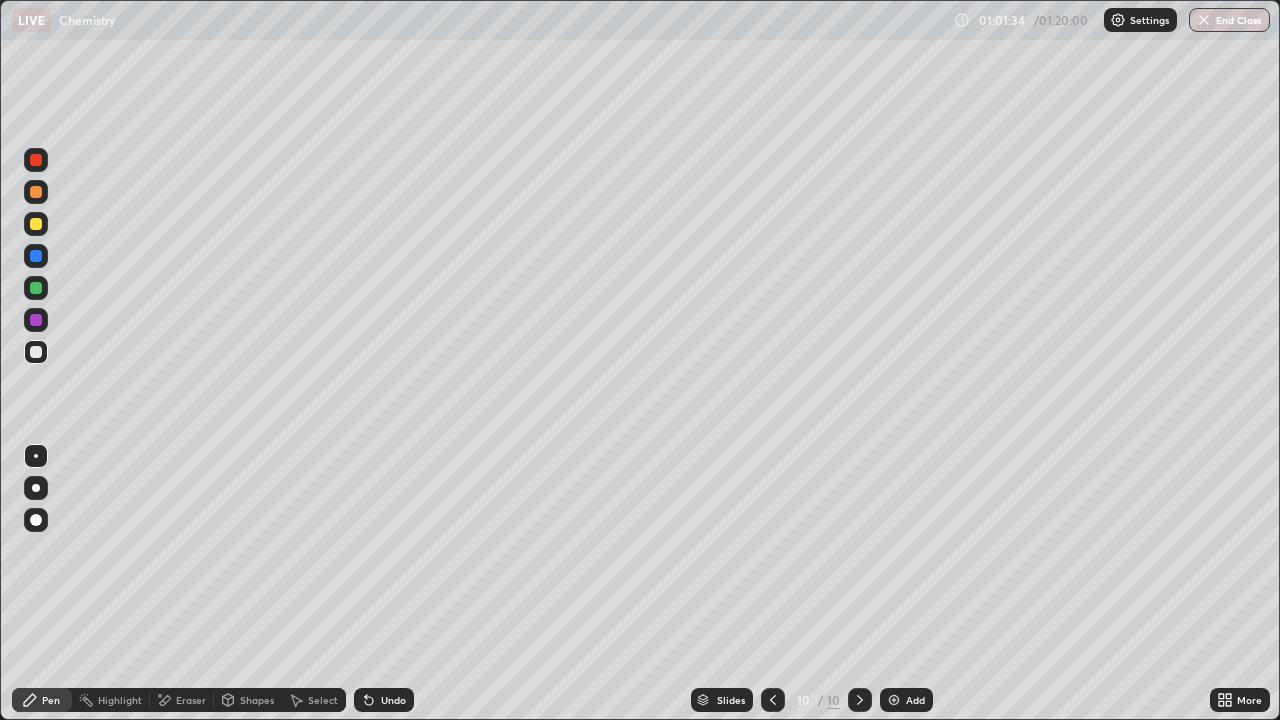 click on "Eraser" at bounding box center [191, 700] 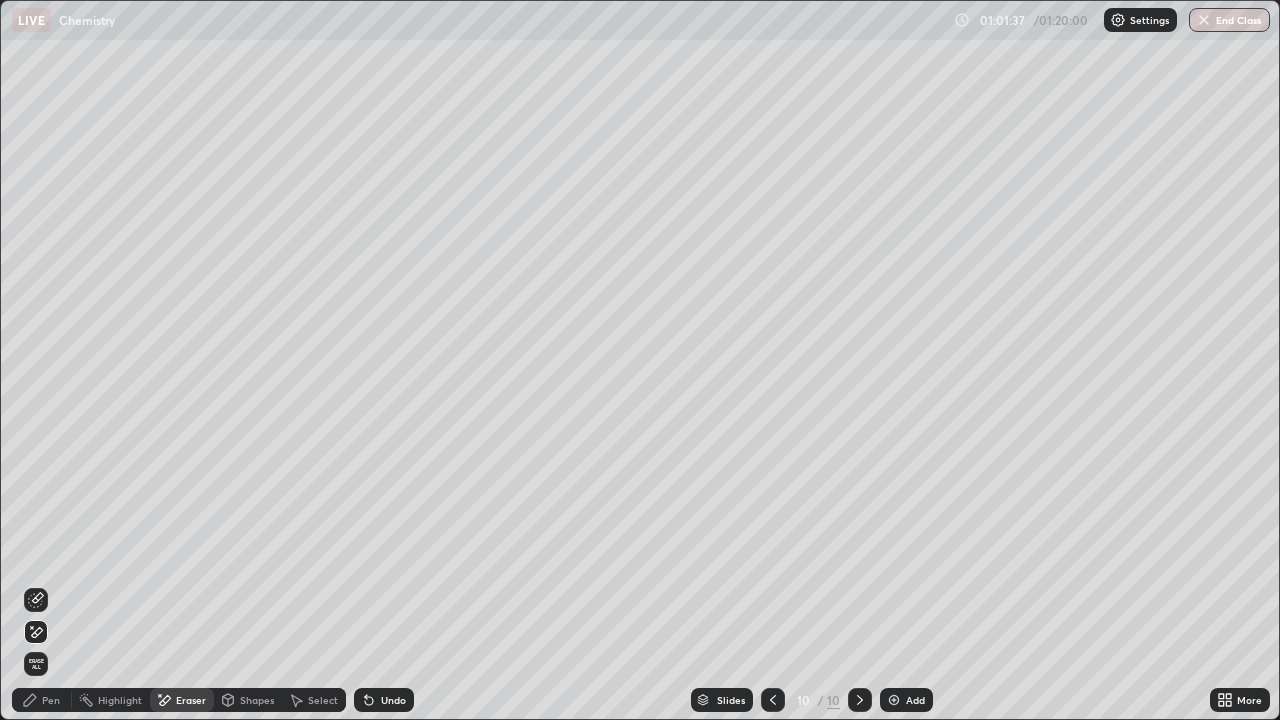click on "Pen" at bounding box center [51, 700] 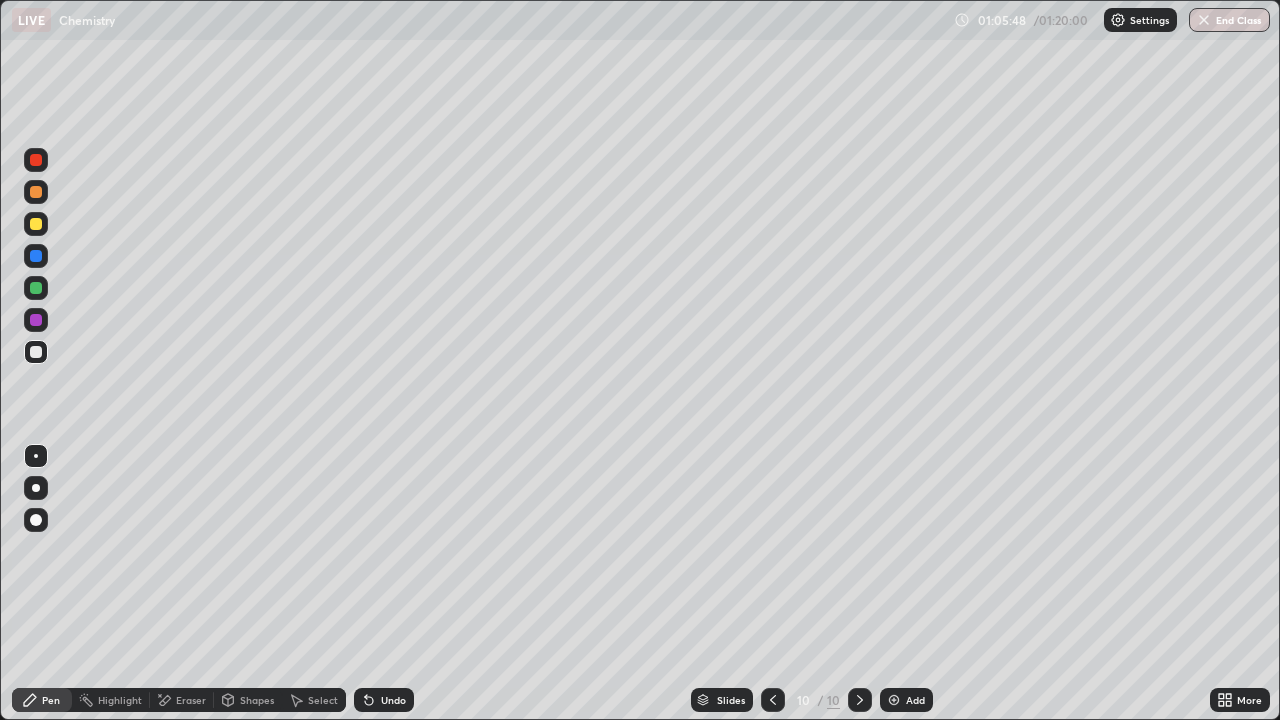 click at bounding box center [894, 700] 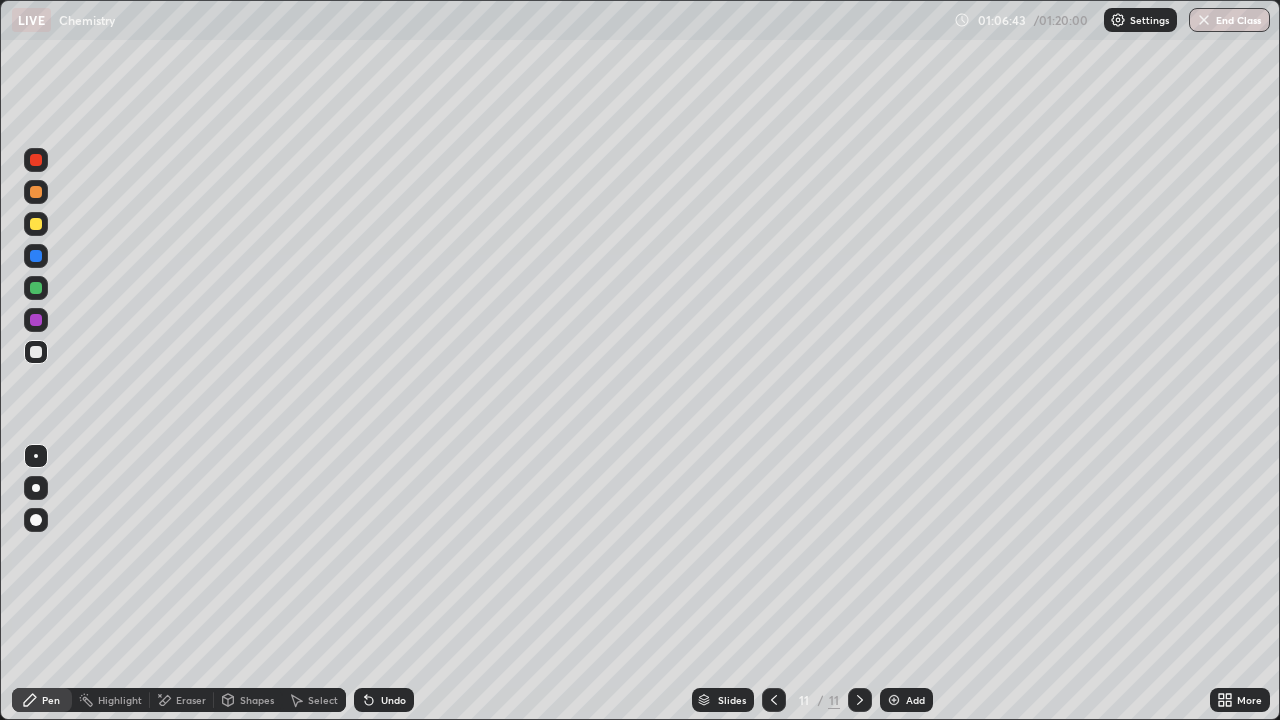 click 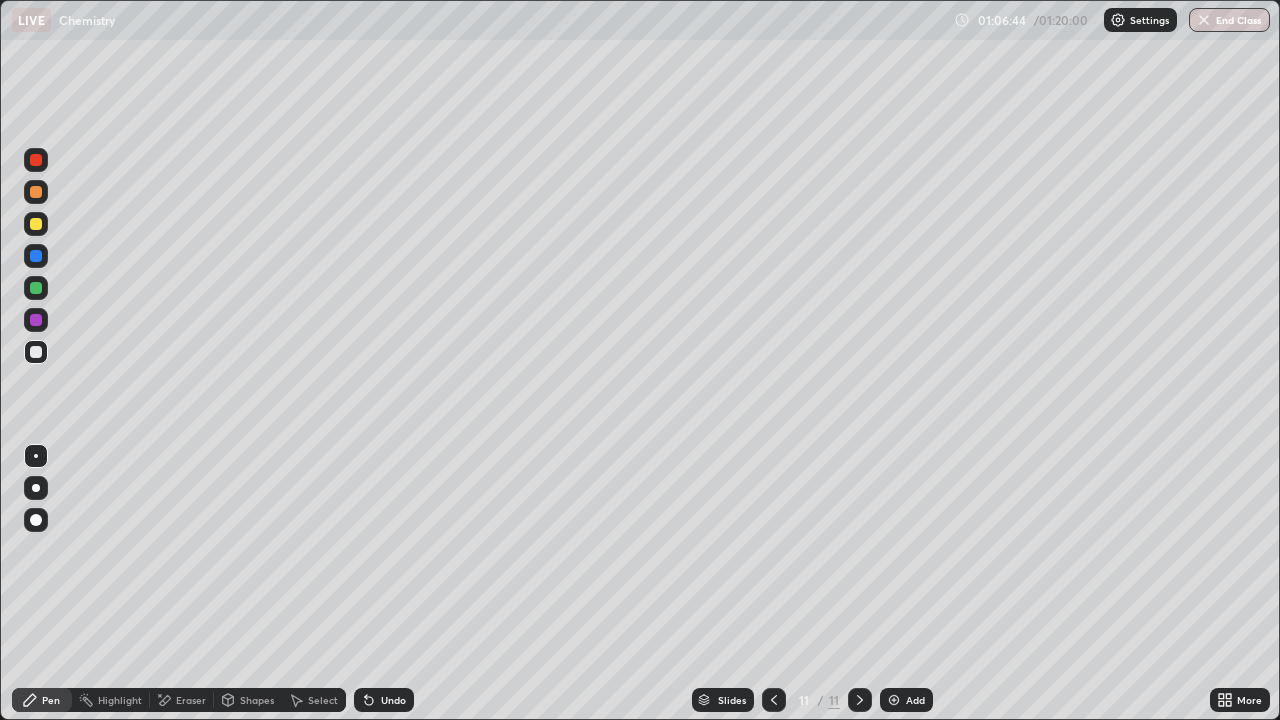 click 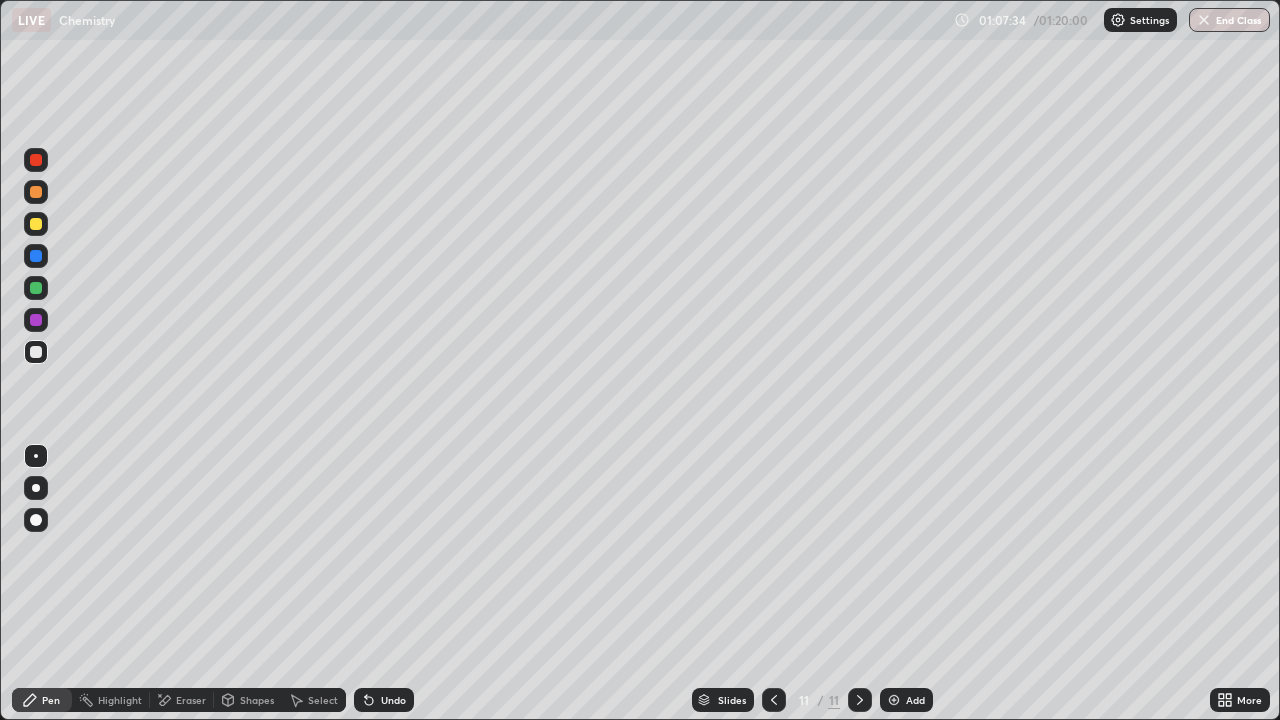 click at bounding box center (894, 700) 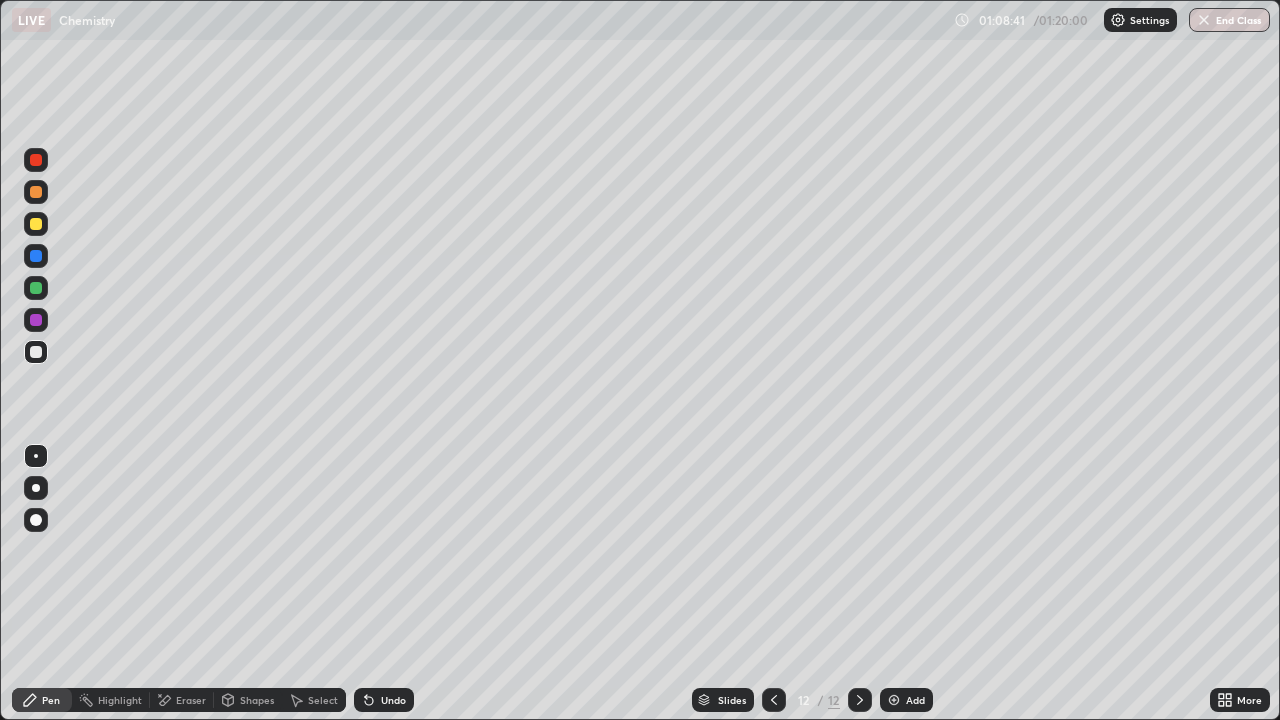 click at bounding box center [894, 700] 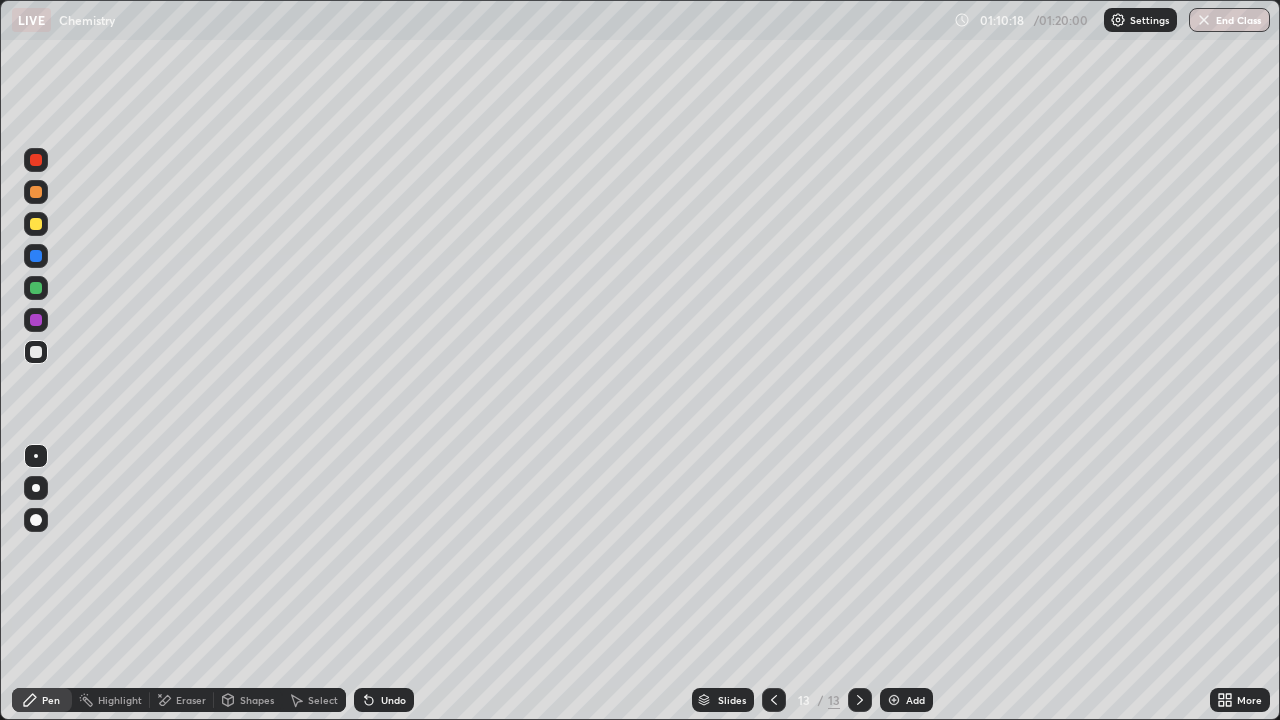 click 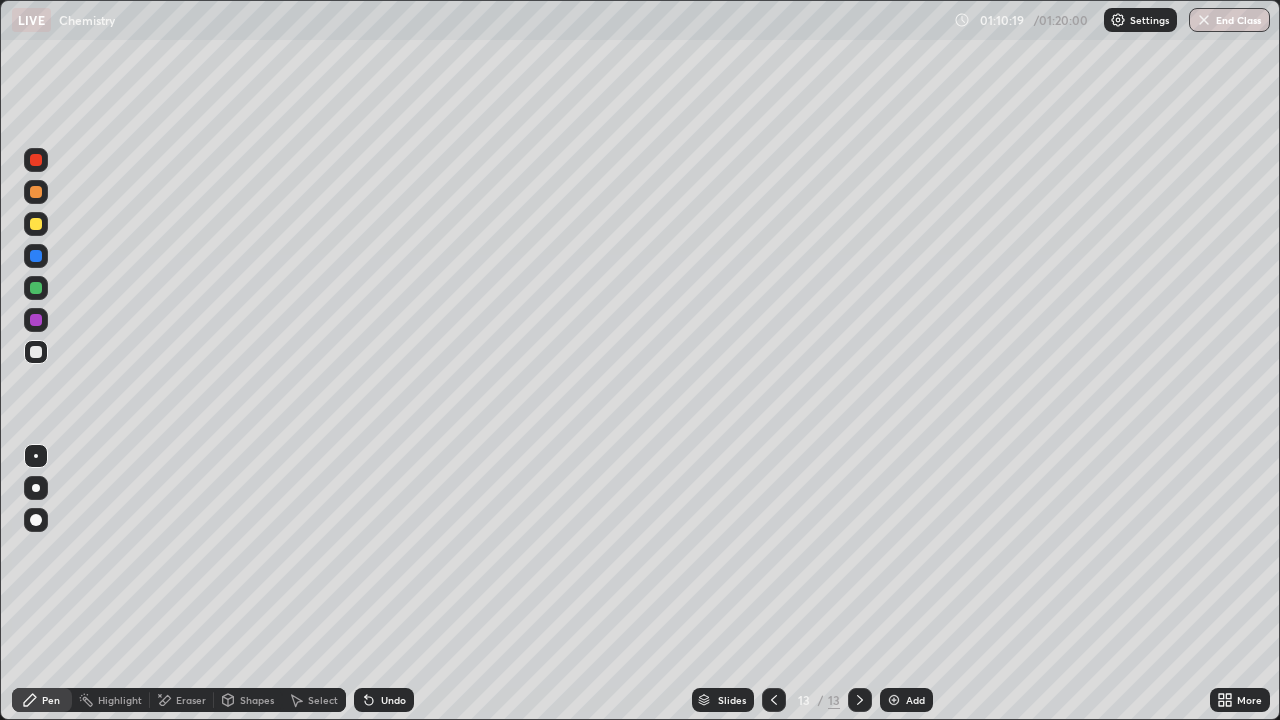 click on "Undo" at bounding box center (384, 700) 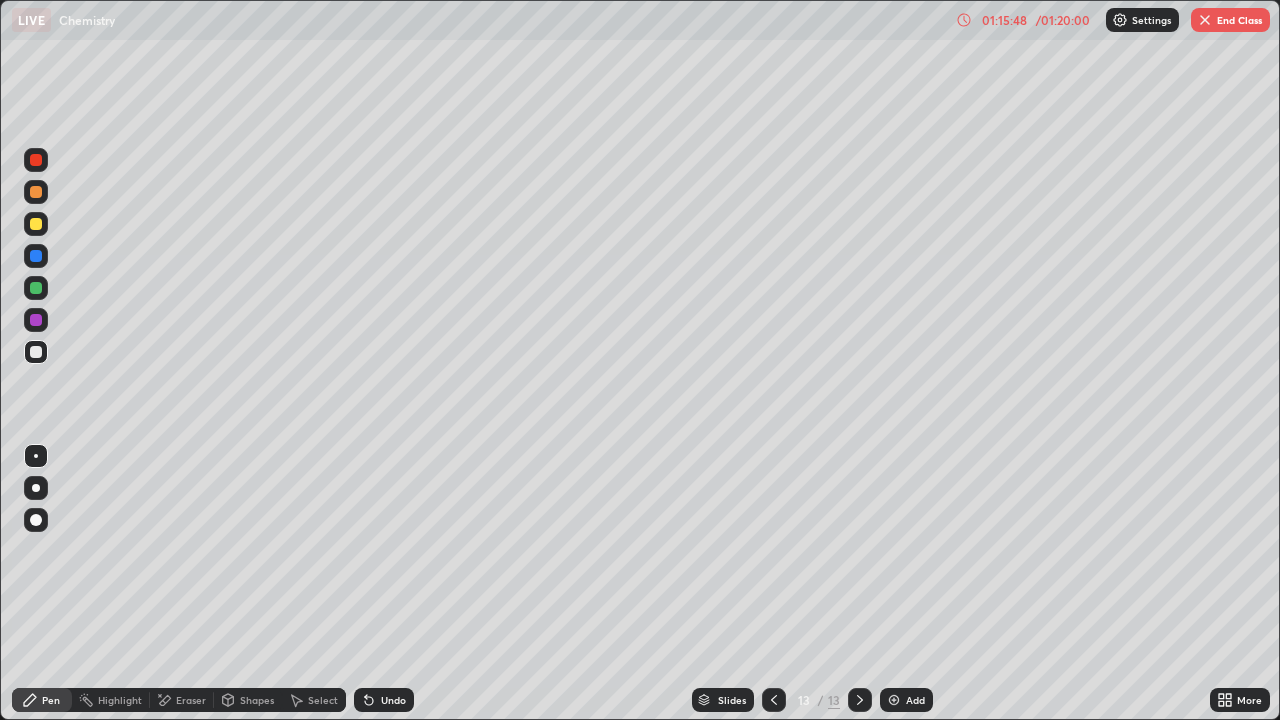 click at bounding box center (894, 700) 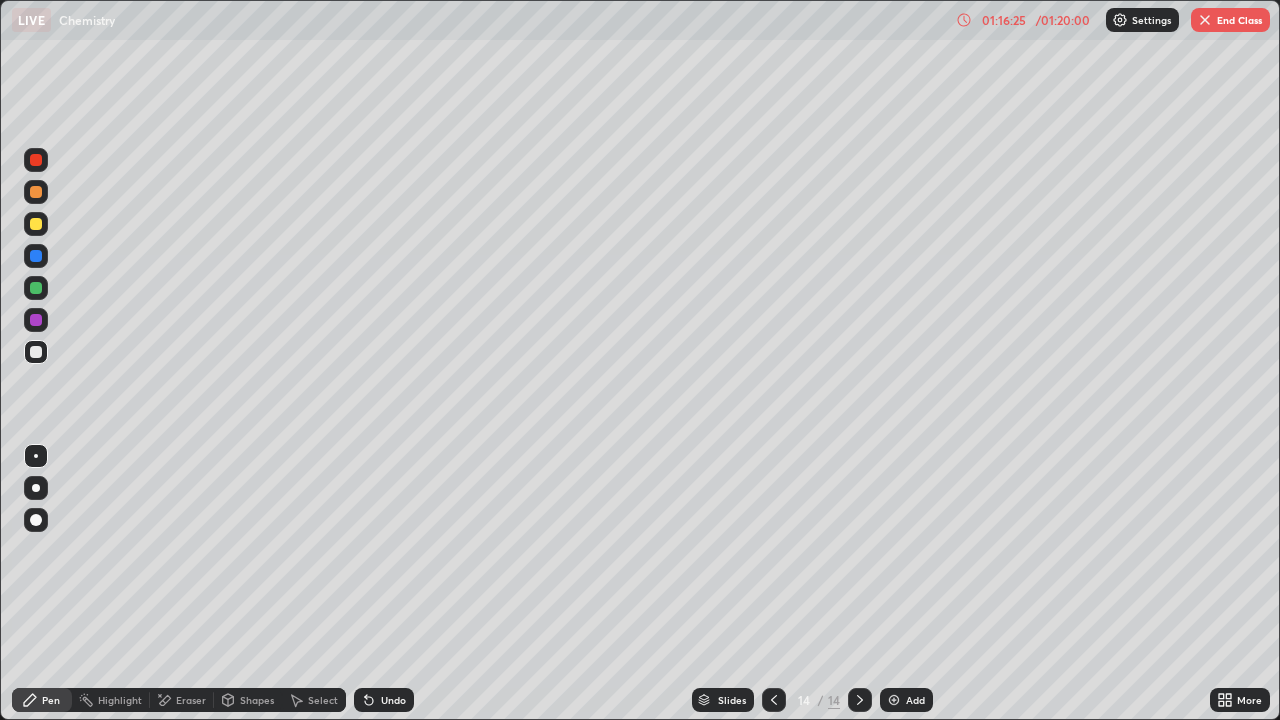 click at bounding box center (1205, 20) 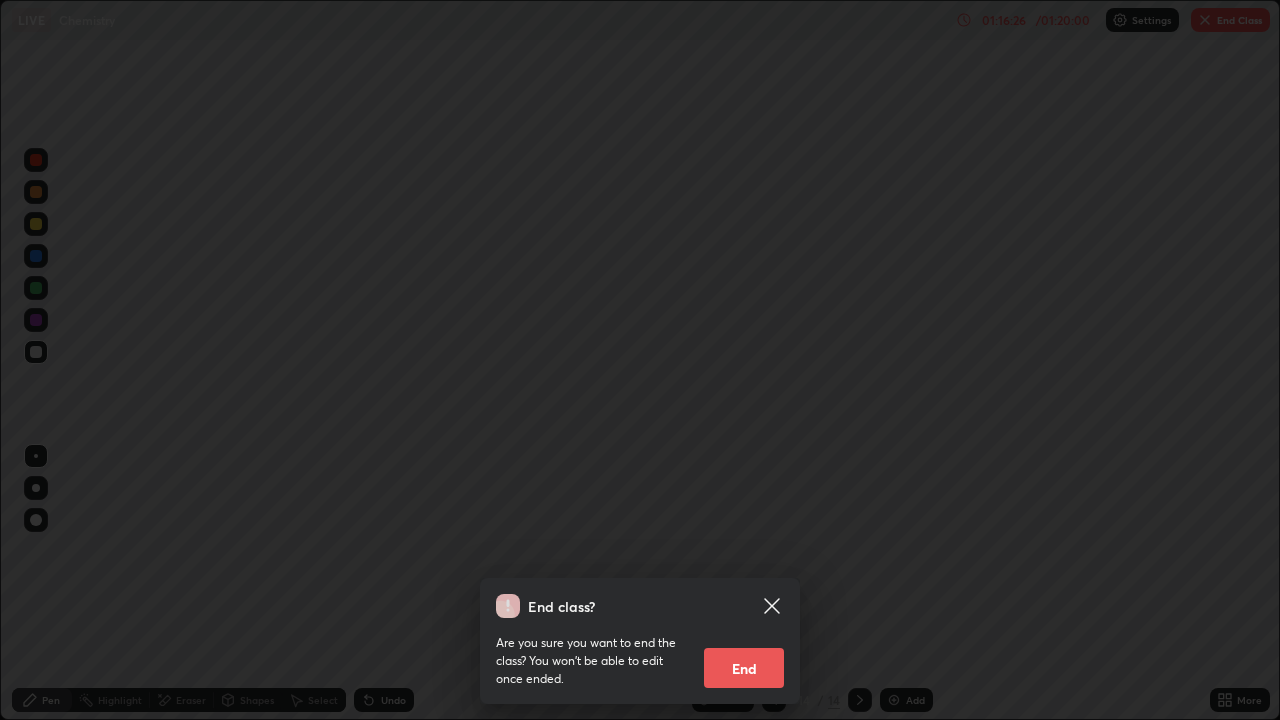 click on "End" at bounding box center [744, 668] 